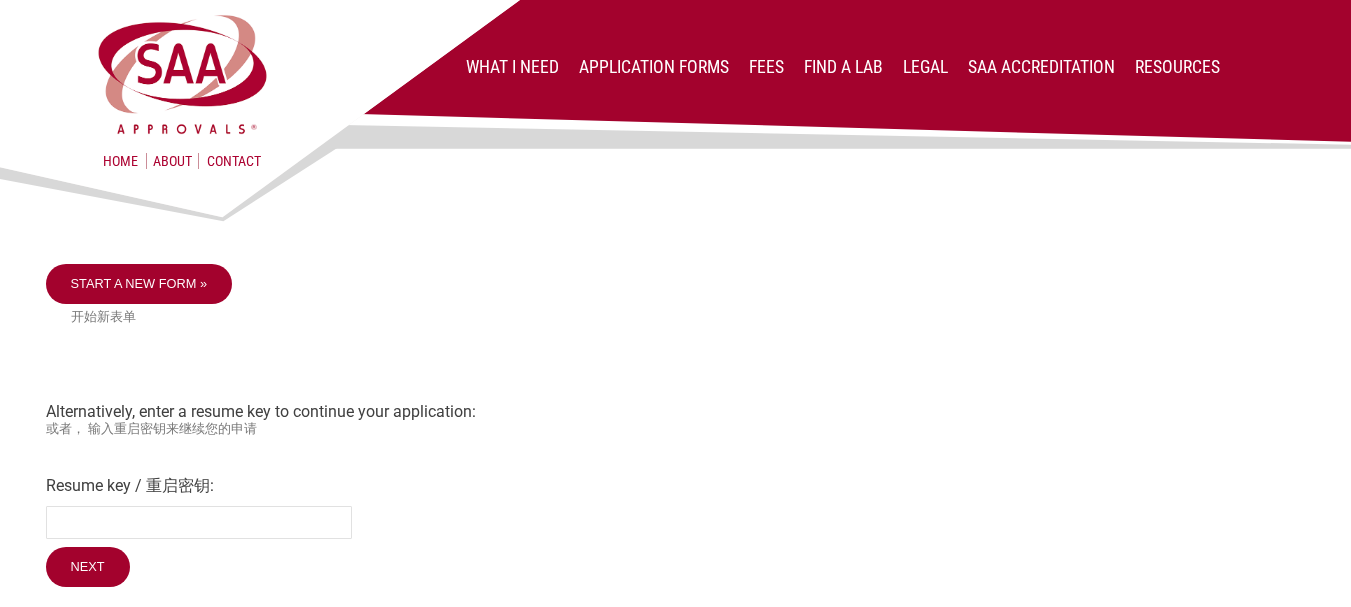 scroll, scrollTop: 200, scrollLeft: 0, axis: vertical 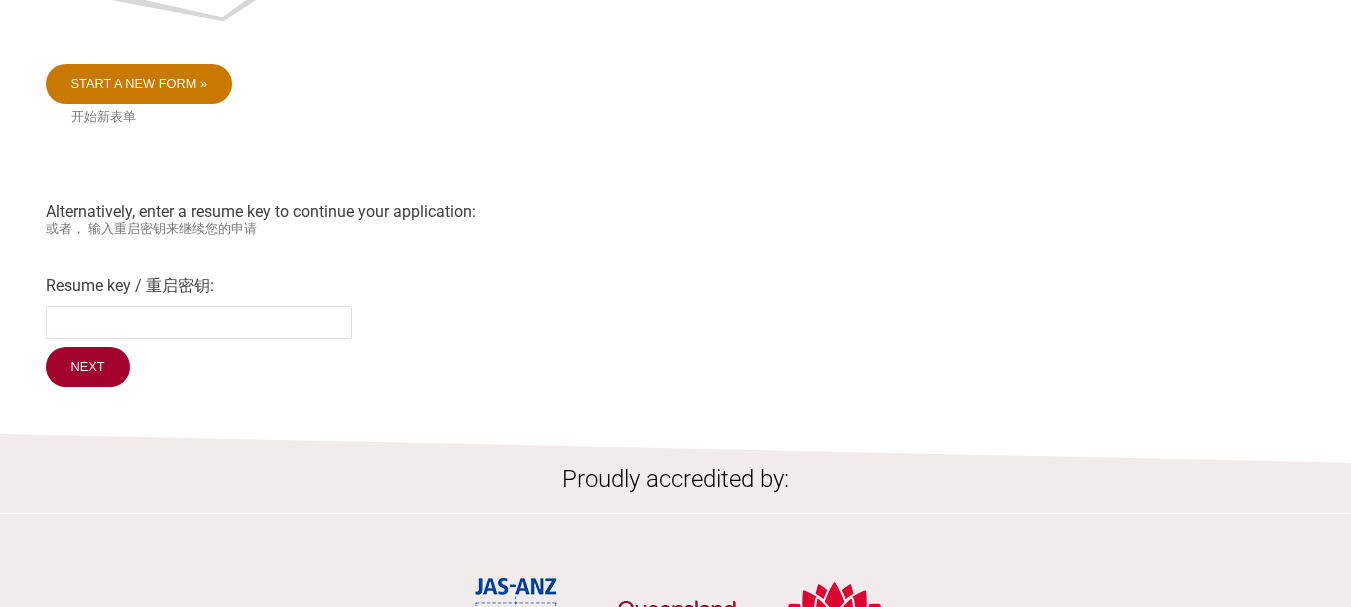 click on "Start a new form »" at bounding box center [139, 84] 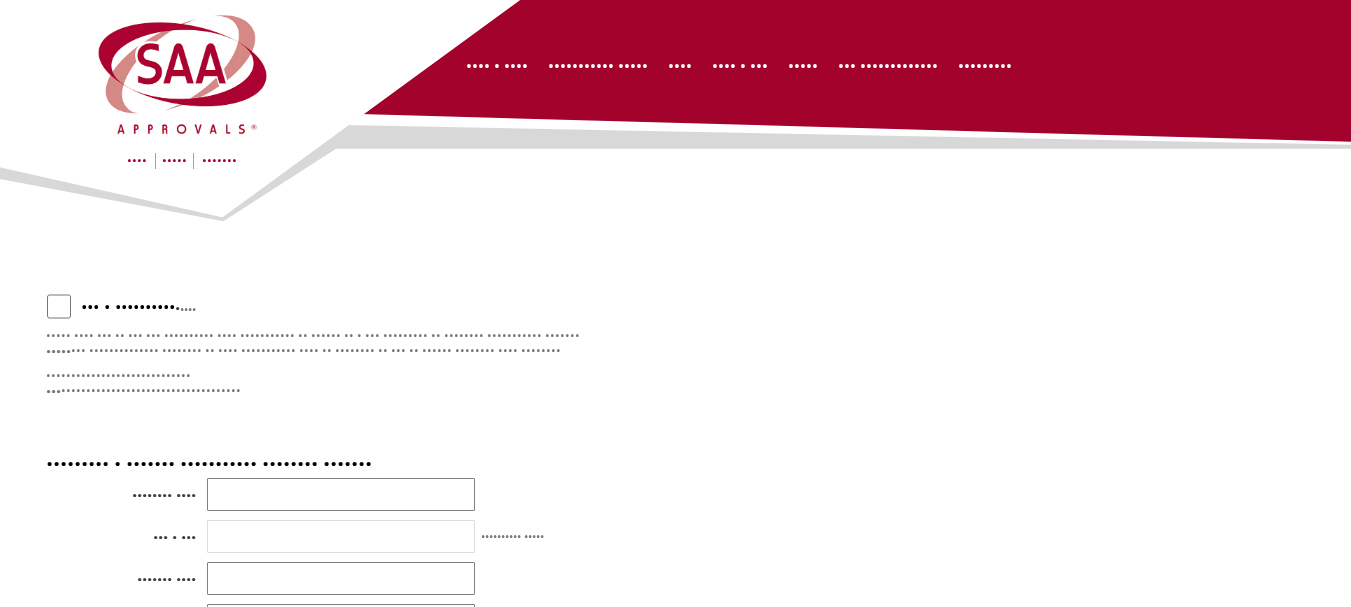 scroll, scrollTop: 300, scrollLeft: 0, axis: vertical 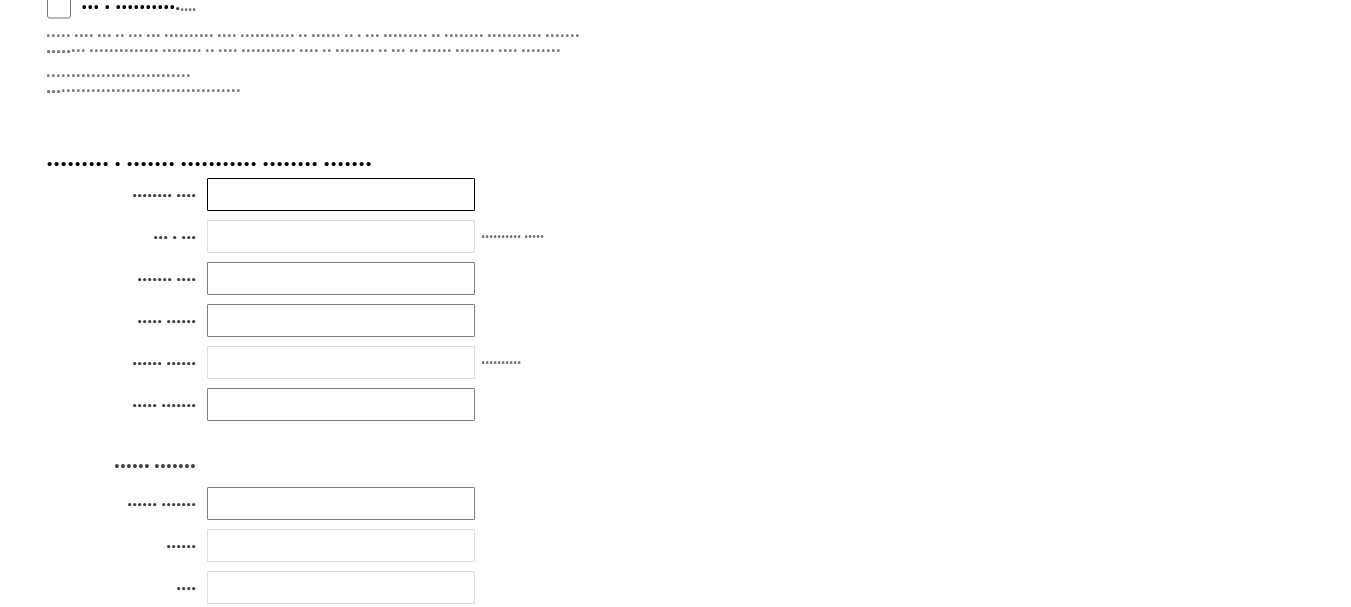 click at bounding box center (341, 194) 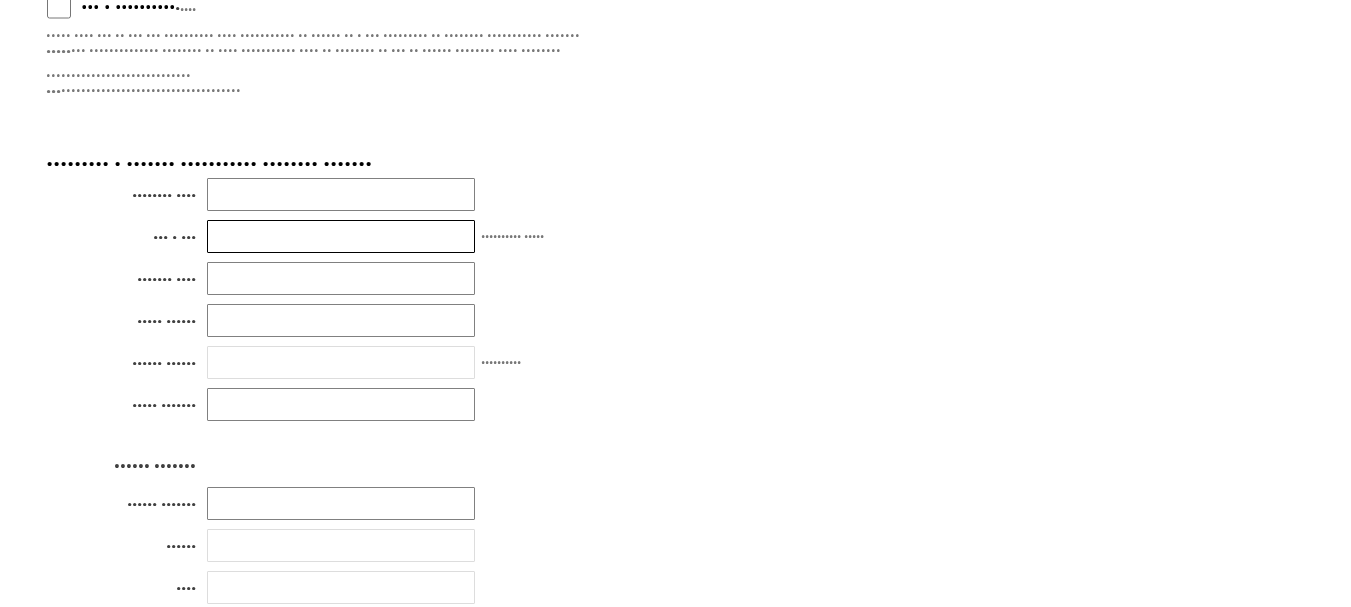 click at bounding box center [341, 236] 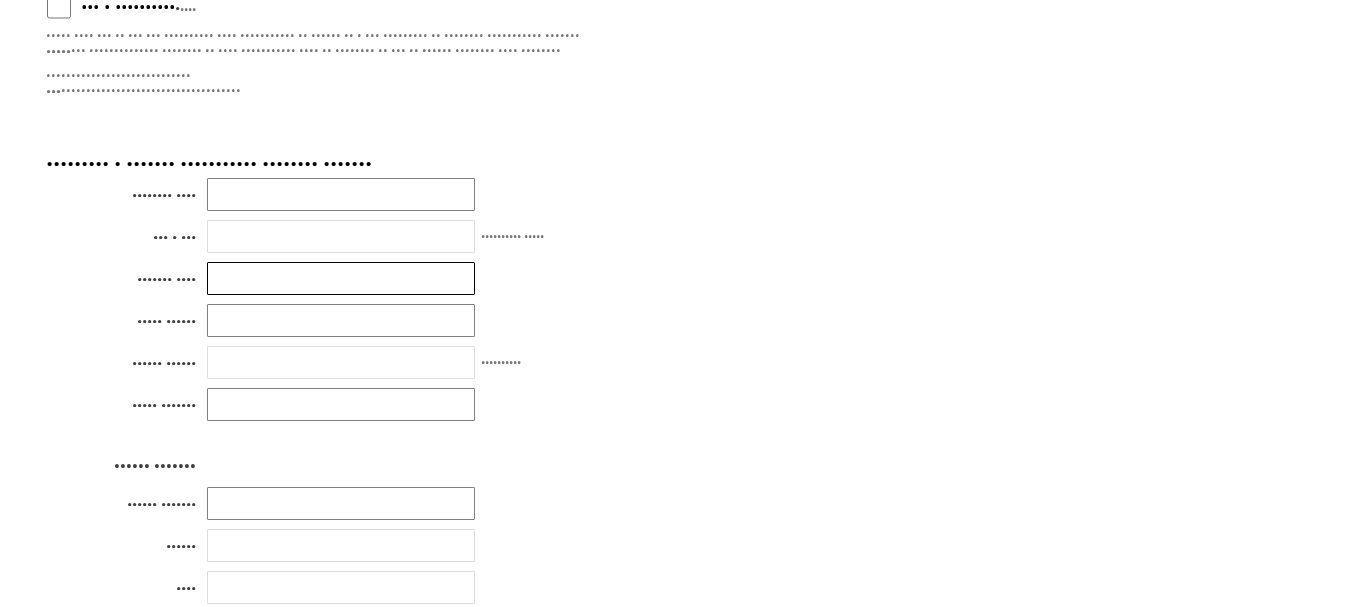 click at bounding box center [341, 278] 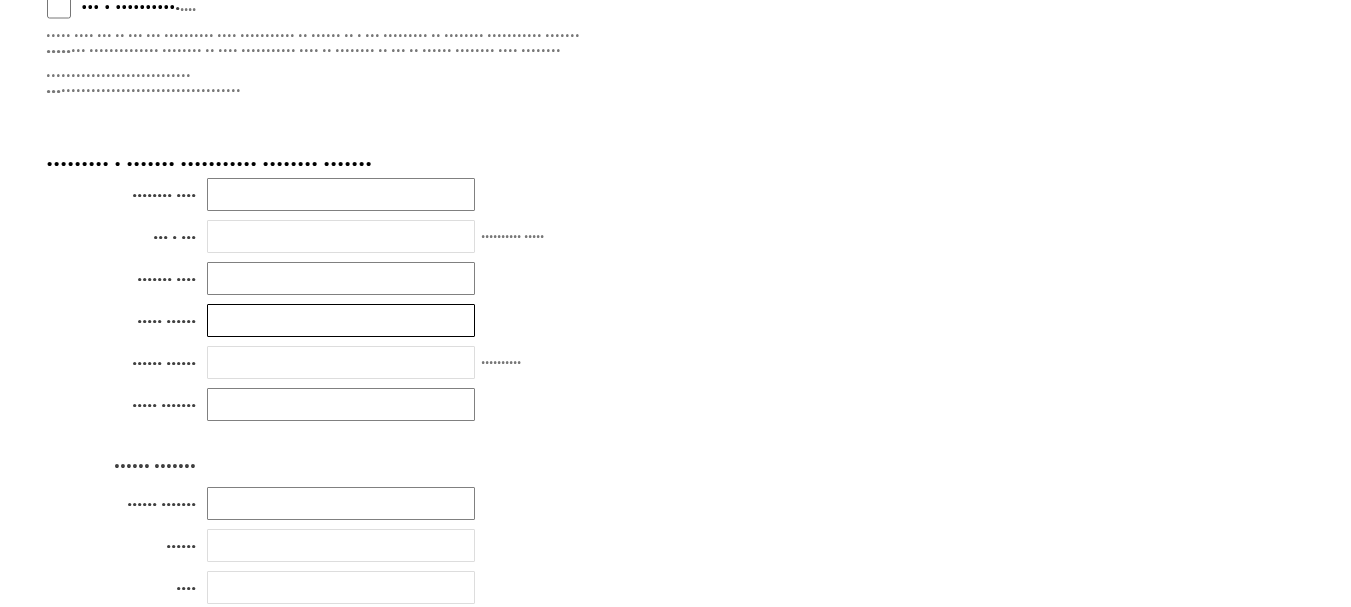 click at bounding box center (341, 320) 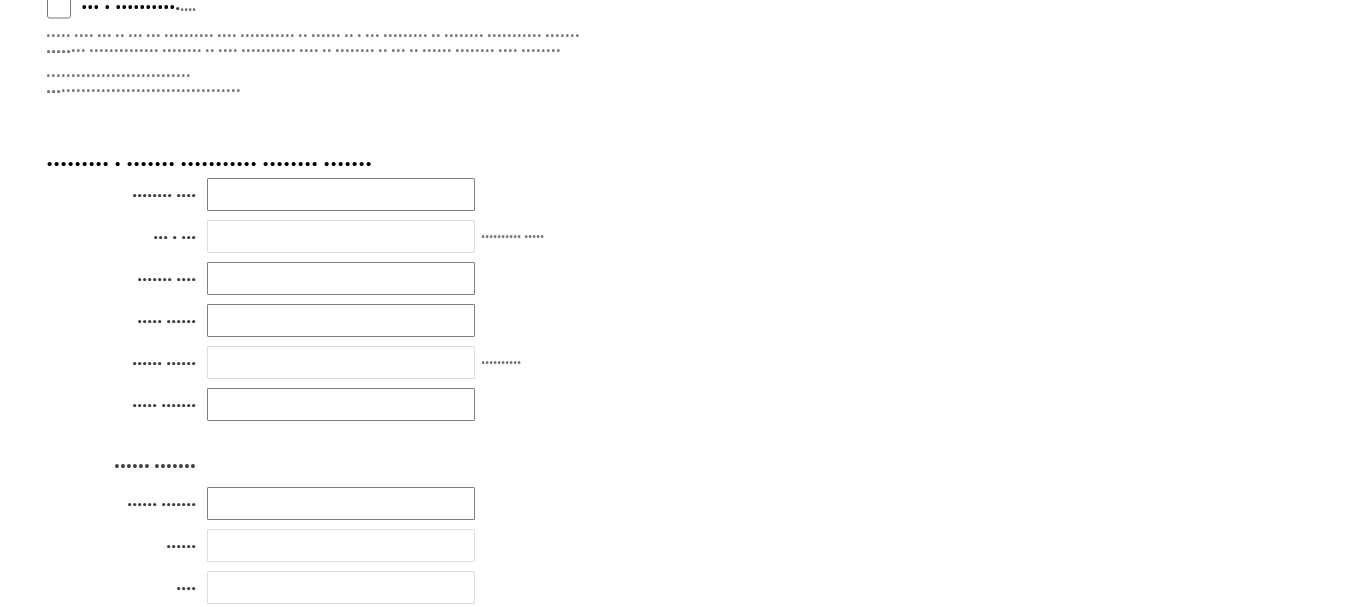 click on "Business name
ABN / ACN (Australia only)
Contact name
Phone number
Mobile number (Optional)
Email address
Street address
Street address
Suburb
City
State
Postcode
Country
---------
Afghanistan
Albania
Algeria
American Samoa
Andorra
Angola
Anguilla
Antarctica
Antigua and Barbuda
Argentina
Armenia
Aruba
Australia
Austria
Azerbaijan
Bahamas
Bahrain
Bangladesh
Barbados
Belarus
Belgium
Belize
Benin
Bermuda
Bhutan
Bolivia
Bosnia and Herzegovina
Botswana
Bouvet Island
Brazil
British Indian Ocean Territory
Brunei Darussalam
Bulgaria
Burkina Faso
Burundi
Cambodia
Cameroon
Canada
Cape Verde
Cayman Islands" at bounding box center (676, 457) 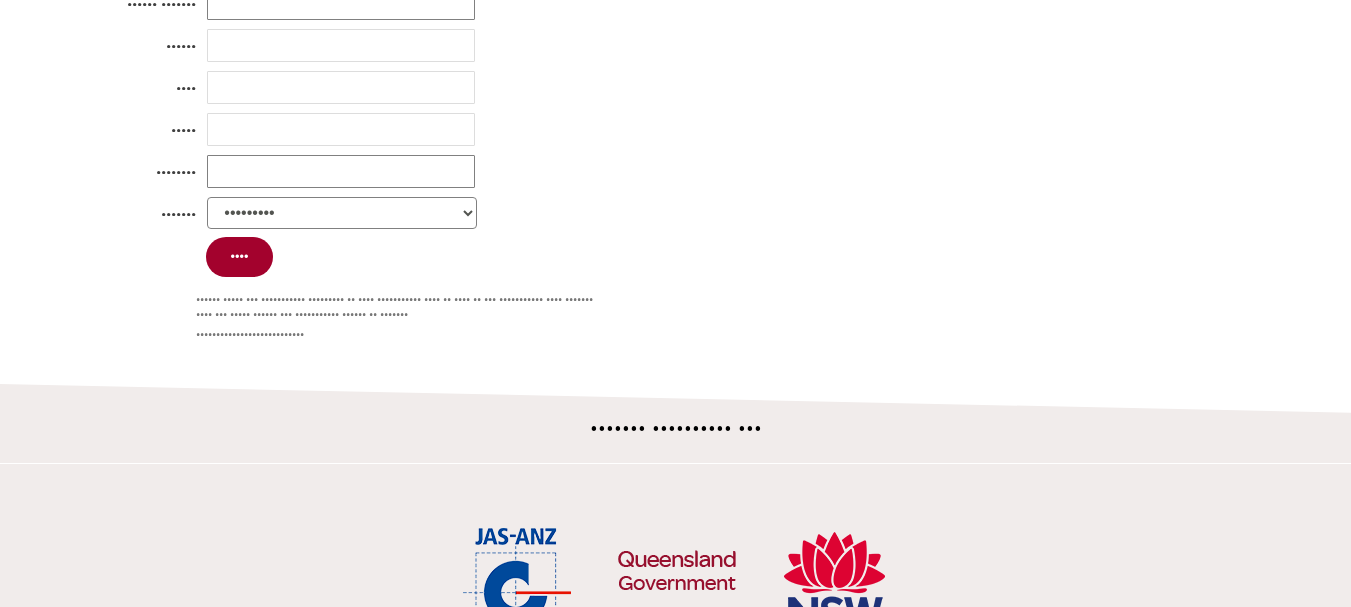 scroll, scrollTop: 1182, scrollLeft: 0, axis: vertical 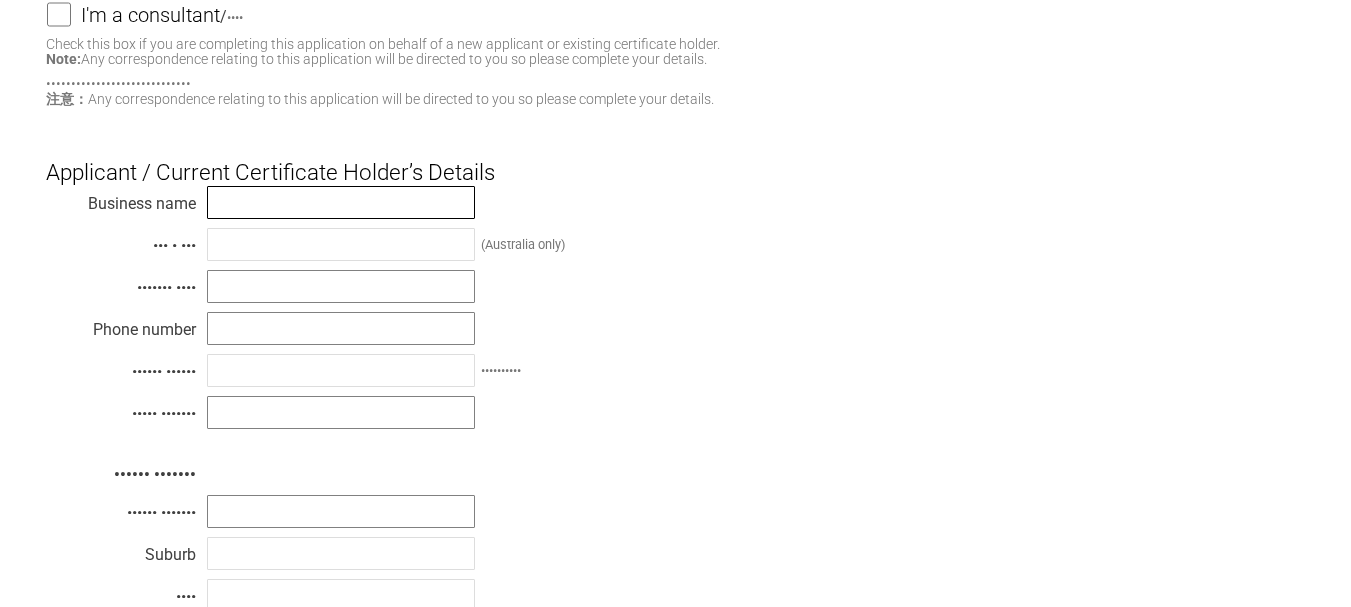 click at bounding box center [341, 202] 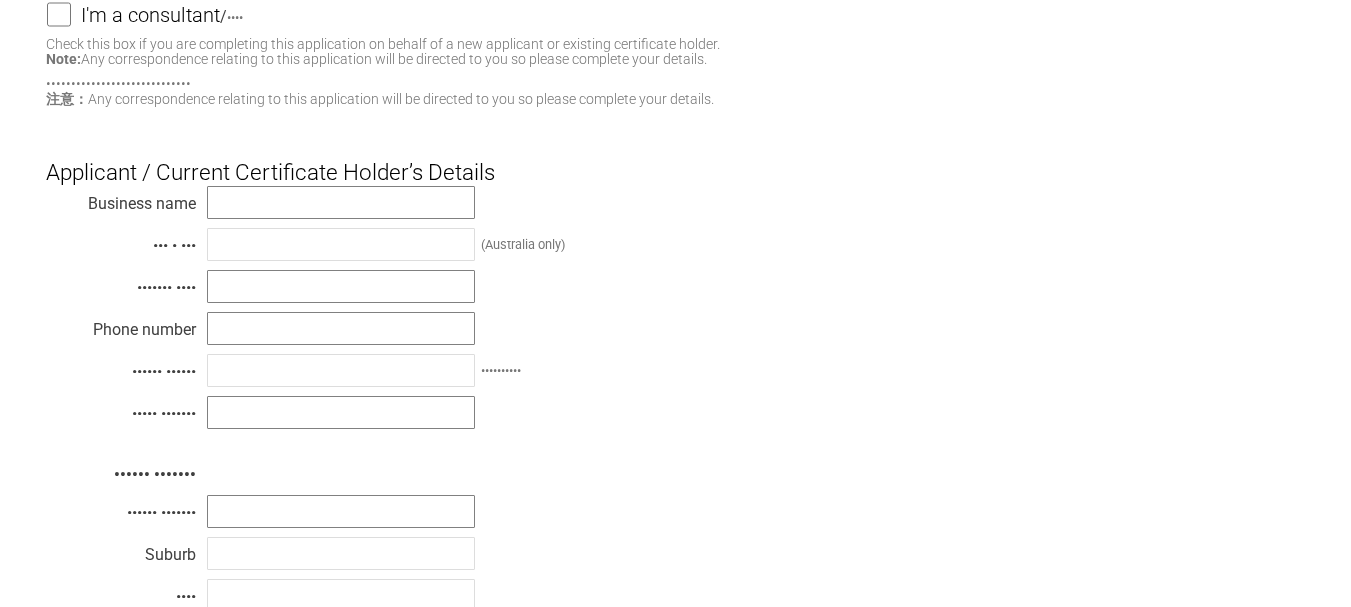 click on "Business name
ABN / ACN (Australia only)
Contact name
Phone number
Mobile number (Optional)
Email address
Street address
Street address
Suburb
City
State
Postcode
Country
---------
Afghanistan
Albania
Algeria
American Samoa
Andorra
Angola
Anguilla
Antarctica
Antigua and Barbuda
Argentina
Armenia
Aruba
Australia
Austria
Azerbaijan
Bahamas
Bahrain
Bangladesh
Barbados
Belarus
Belgium
Belize
Benin
Bermuda
Bhutan
Bolivia
Bosnia and Herzegovina
Botswana
Bouvet Island
Brazil
British Indian Ocean Territory
Brunei Darussalam
Bulgaria
Burkina Faso
Burundi
Cambodia
Cameroon
Canada
Cape Verde
Cayman Islands" at bounding box center (676, 465) 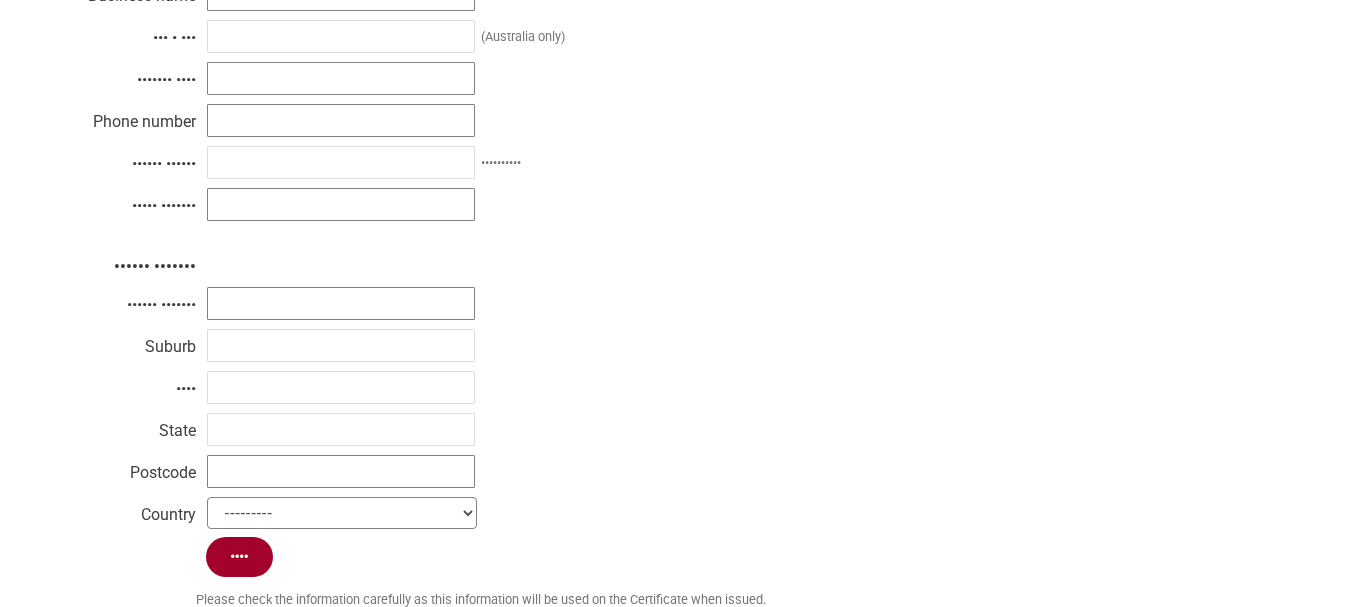 scroll, scrollTop: 100, scrollLeft: 0, axis: vertical 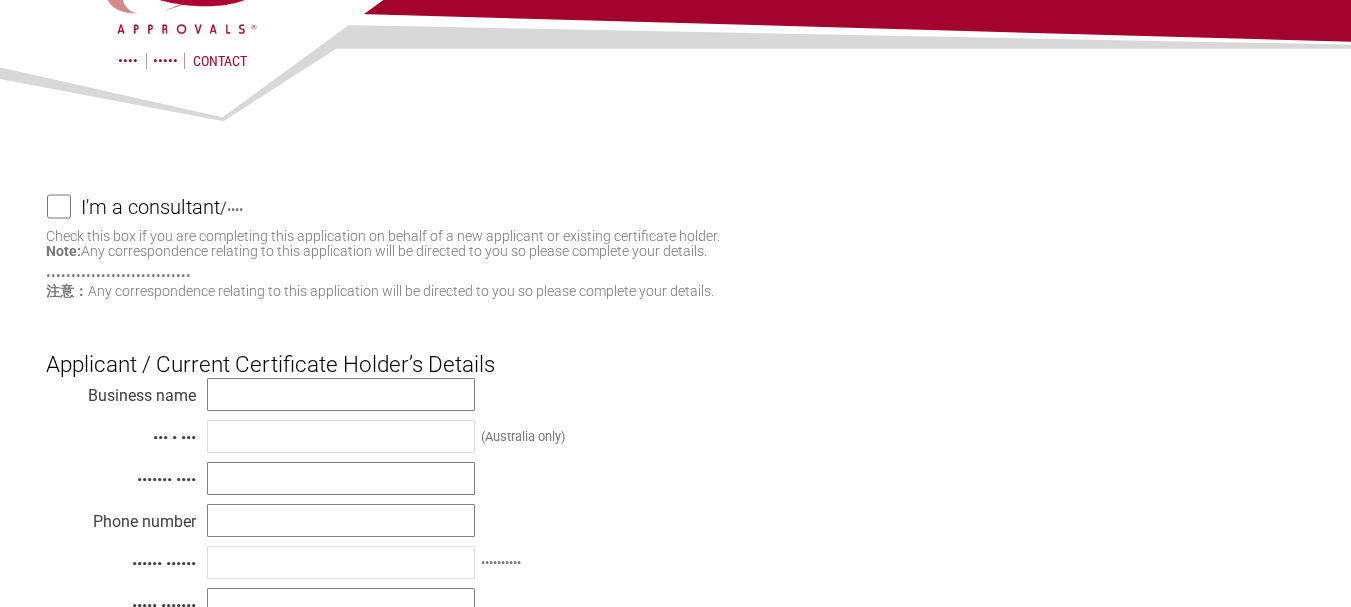click on "Applicant / Current Certificate Holder’s Details" at bounding box center (676, 347) 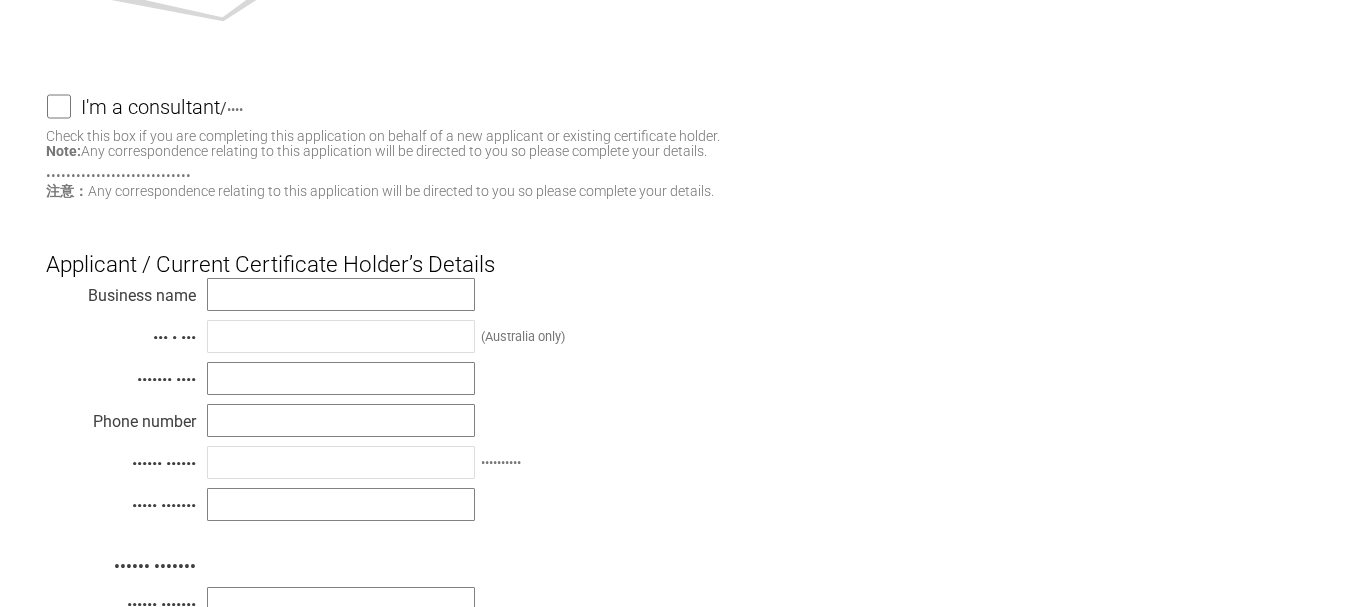 click on "Business name
ABN / ACN (Australia only)
Contact name
Phone number
Mobile number (Optional)
Email address
Street address
Street address
Suburb
City
State
Postcode
Country
---------
Afghanistan
Albania
Algeria
American Samoa
Andorra
Angola
Anguilla
Antarctica
Antigua and Barbuda
Argentina
Armenia
Aruba
Australia
Austria
Azerbaijan
Bahamas
Bahrain
Bangladesh
Barbados
Belarus
Belgium
Belize
Benin
Bermuda
Bhutan
Bolivia
Bosnia and Herzegovina
Botswana
Bouvet Island
Brazil
British Indian Ocean Territory
Brunei Darussalam
Bulgaria
Burkina Faso
Burundi
Cambodia
Cameroon
Canada
Cape Verde
Cayman Islands" at bounding box center (676, 557) 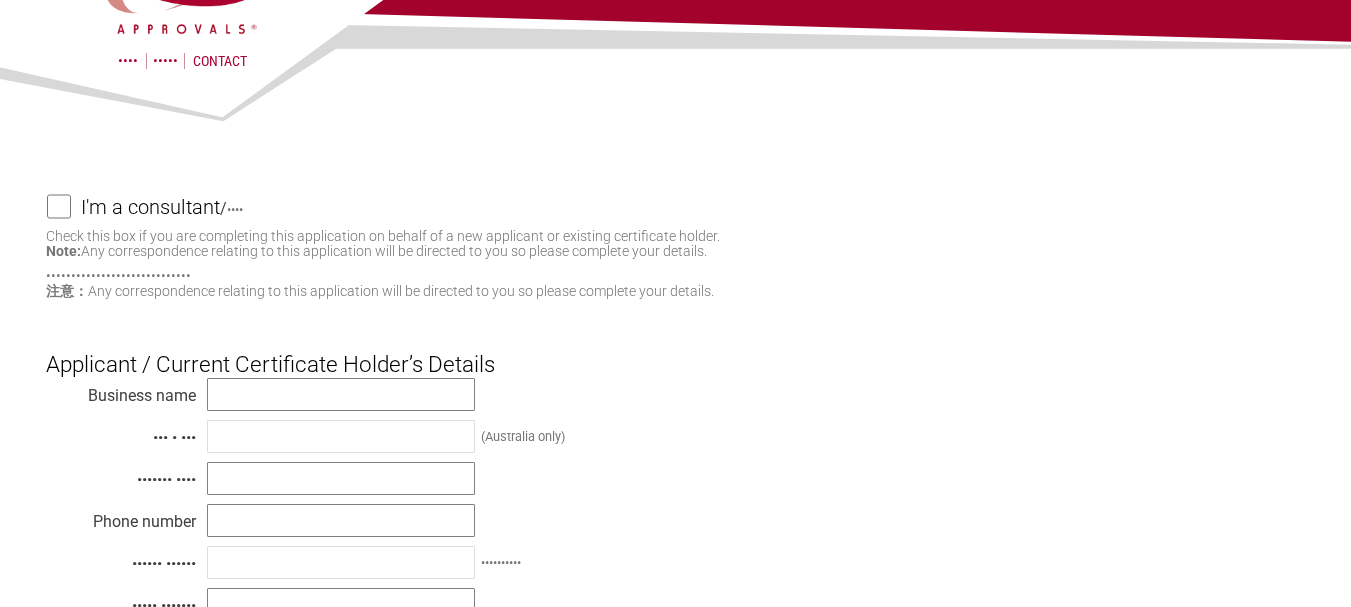 scroll, scrollTop: 400, scrollLeft: 0, axis: vertical 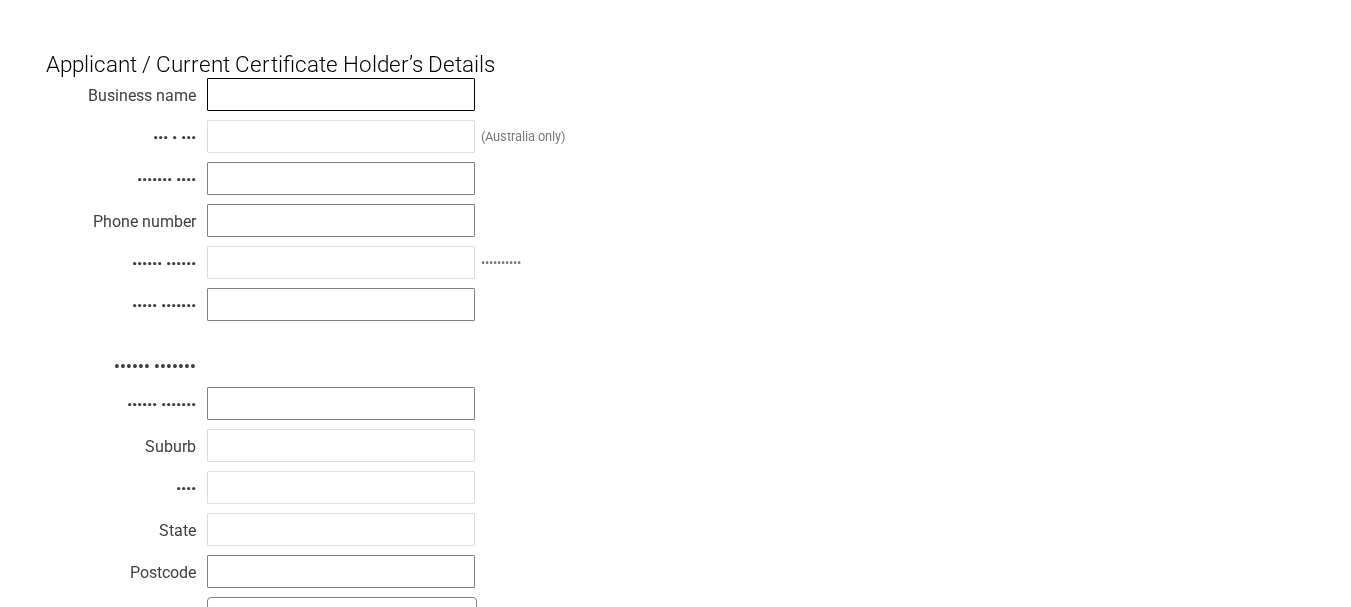 click at bounding box center (341, 94) 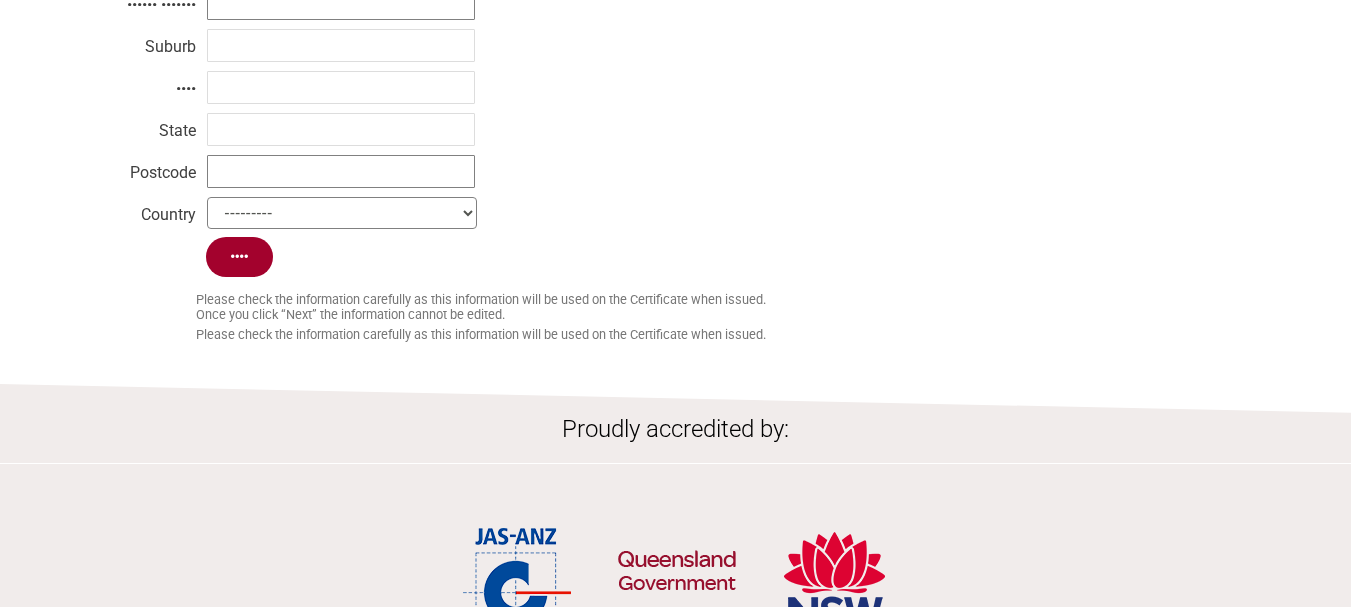 click on "Home
About
Contact
What I Need
Application Forms
Fees
Find a lab
Legal
SAA Accreditation
Resources
I'm a consultant  /  我是顾问
Check this box if you are completing this application on behalf of a new applicant or existing certificate holder.
Note:  Any correspondence relating to this application will be directed to you so please complete your details.
如果您代表新申请人或现有证书持有人完成此申请，请选中此框。
注意： 任何与此申请相关的通信往来都将直接发送给您，因此请完整填写您的详细信息.
Consultant details
Business name
Email address
Postal address
Address
Suburb
City
State
Postcode
Country
---------
Afghanistan
Albania
Algeria
American Samoa
Andorra
Angola
Anguilla
Antarctica" at bounding box center [675, 78] 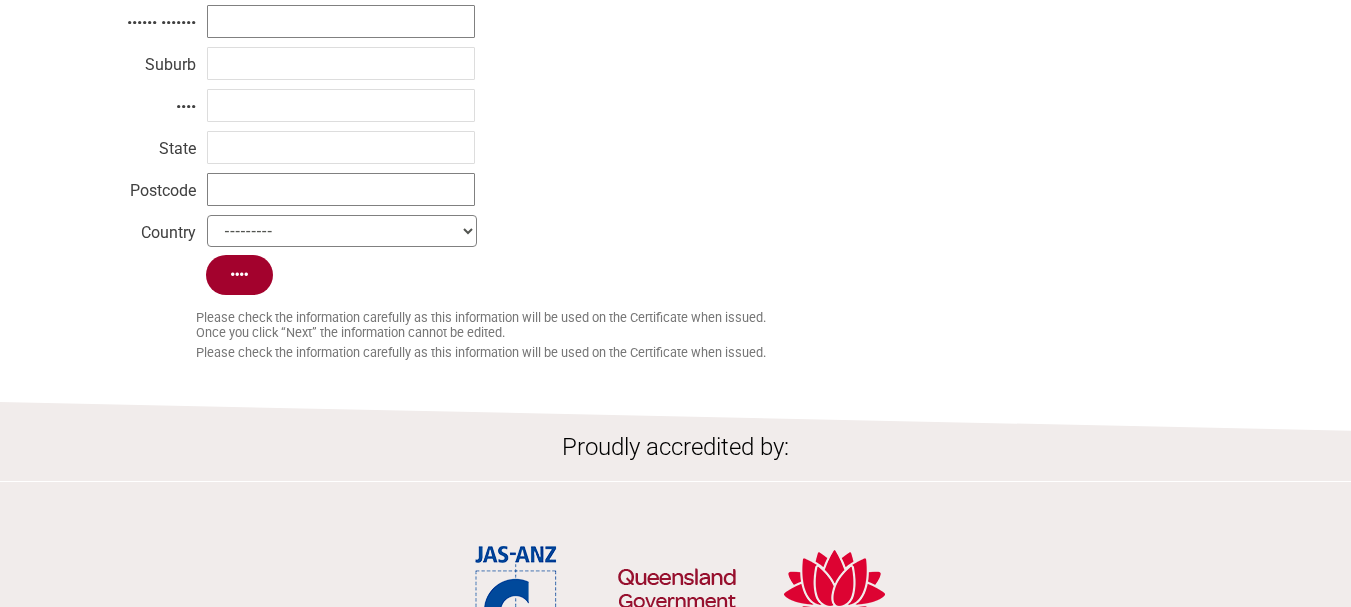 scroll, scrollTop: 282, scrollLeft: 0, axis: vertical 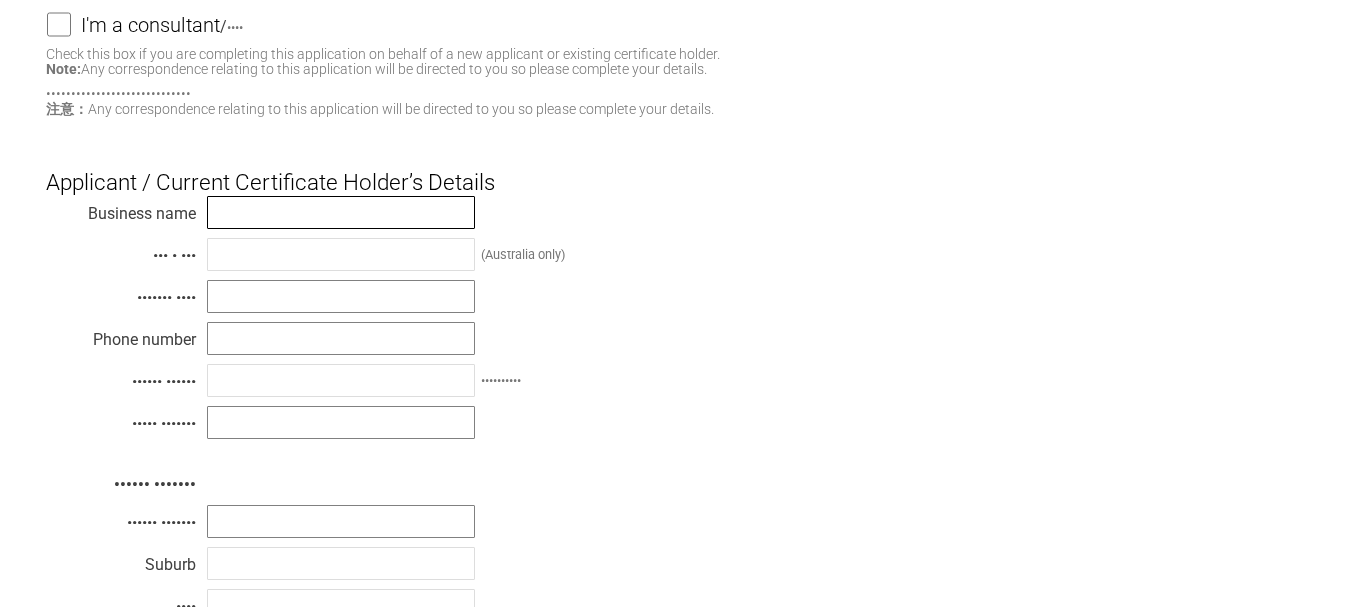 click at bounding box center (341, 212) 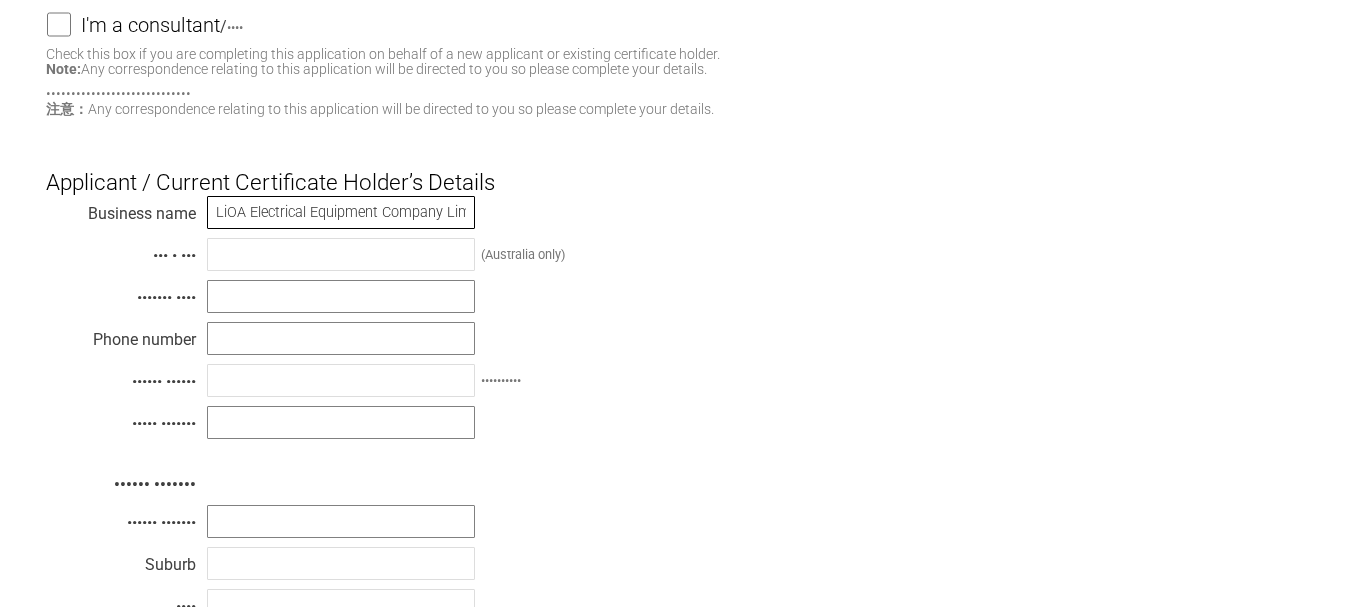 scroll, scrollTop: 0, scrollLeft: 26, axis: horizontal 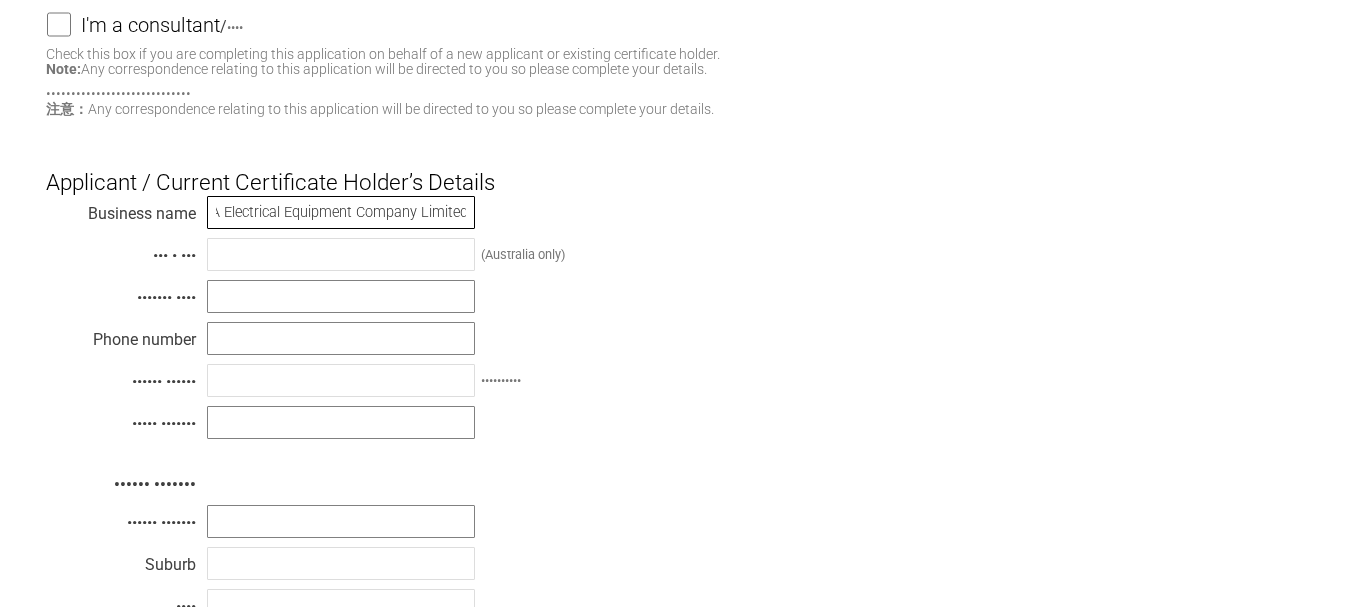 type on "LiOA Electrical Equipment Company Limited" 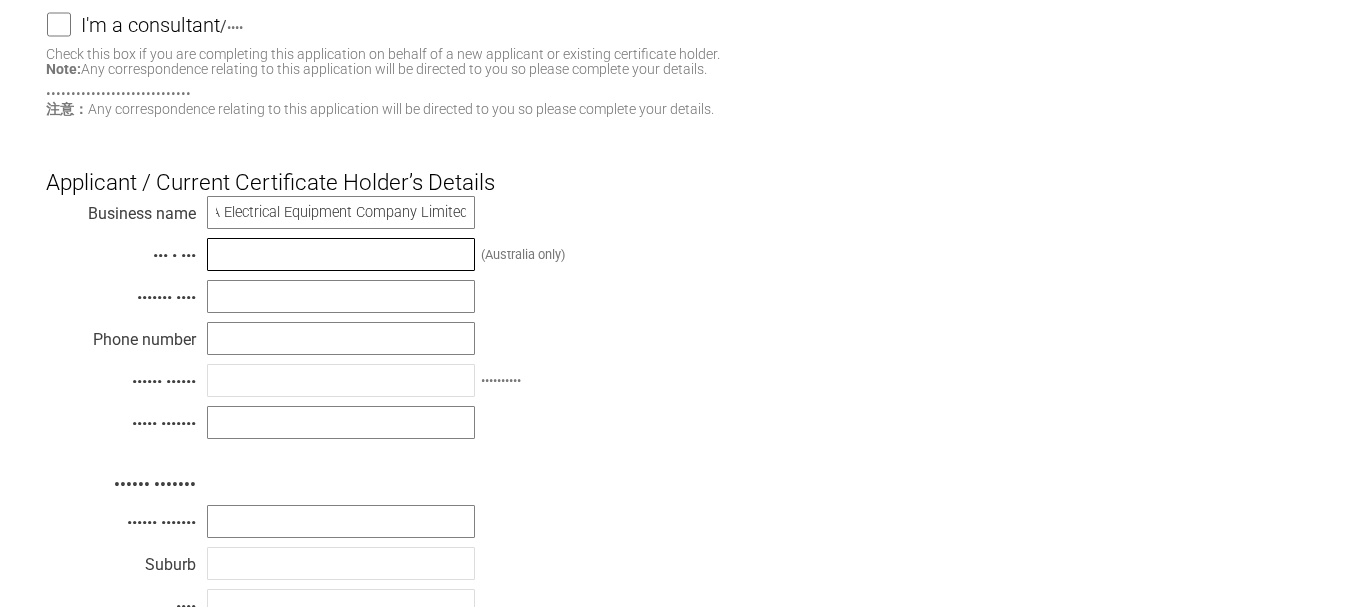scroll, scrollTop: 0, scrollLeft: 0, axis: both 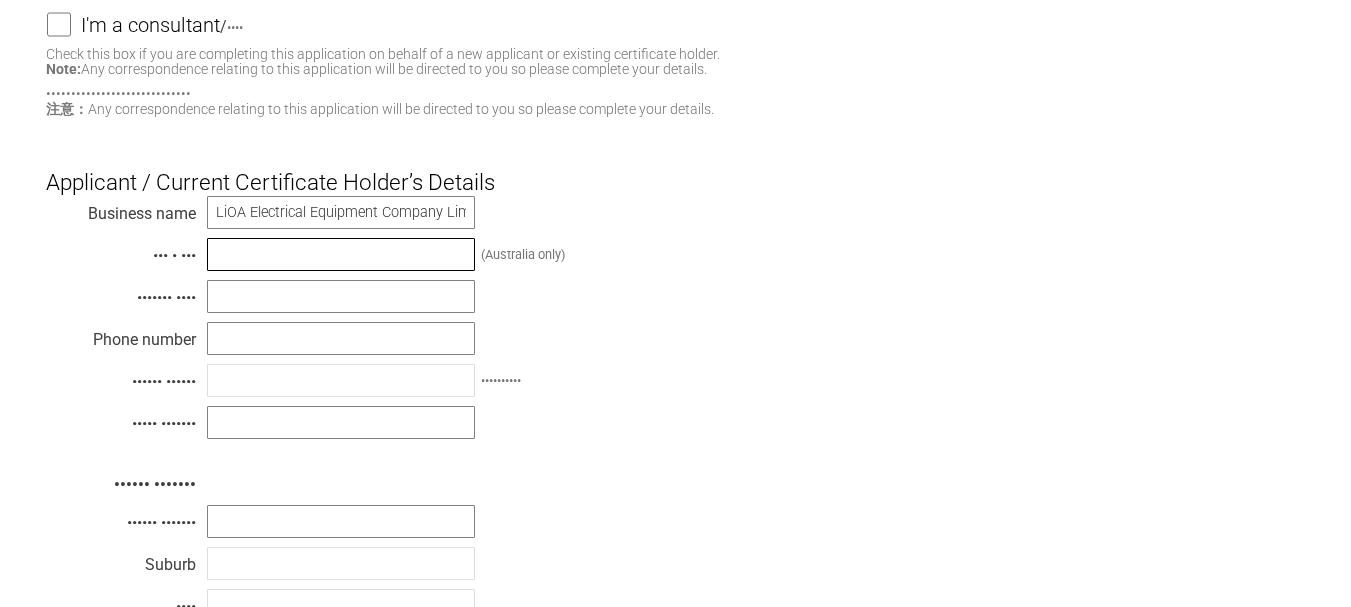 click at bounding box center (341, 254) 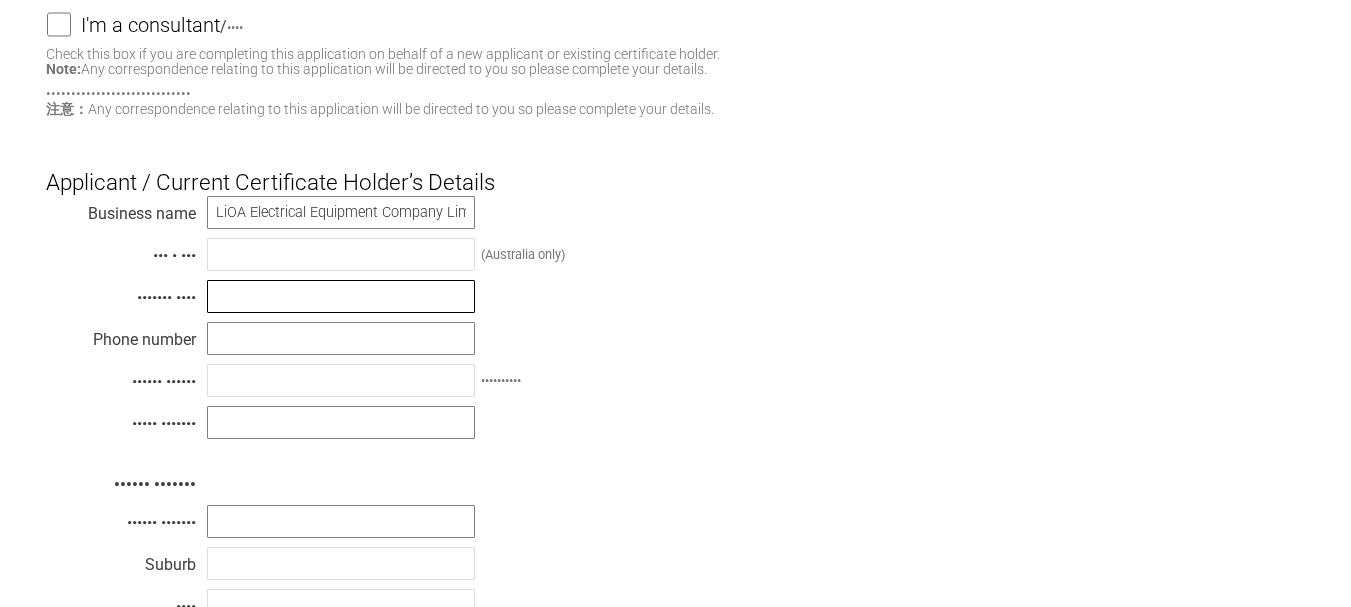 click at bounding box center [341, 296] 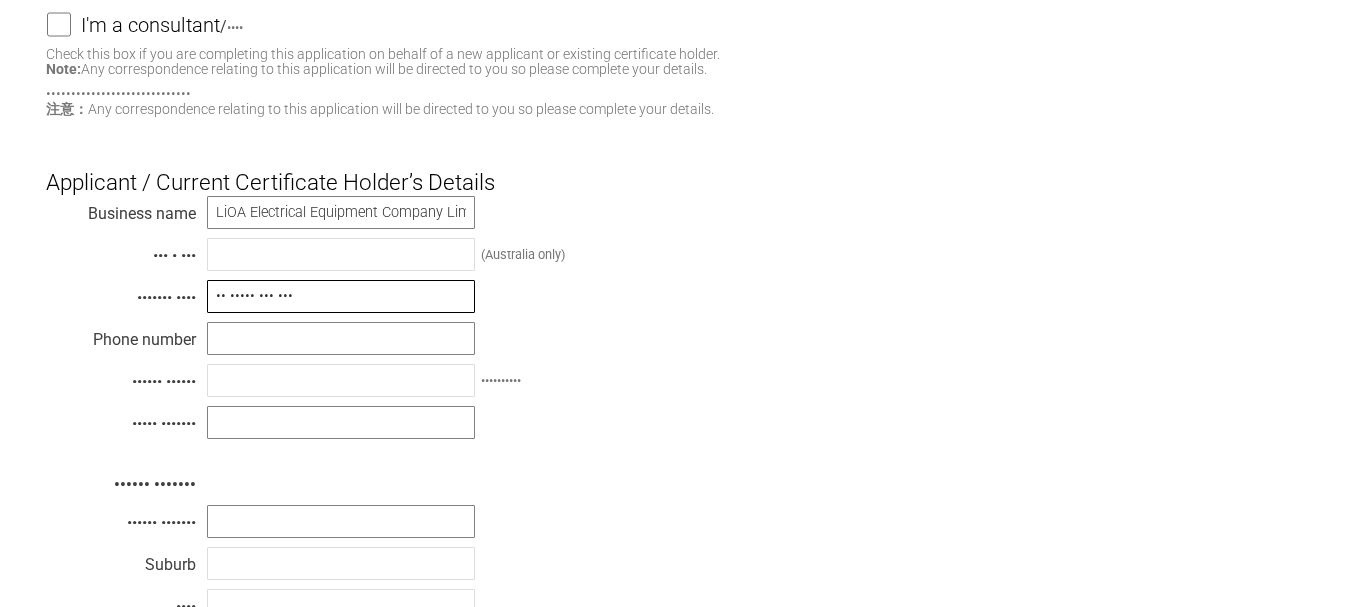 type on "•• ••••• ••• •••" 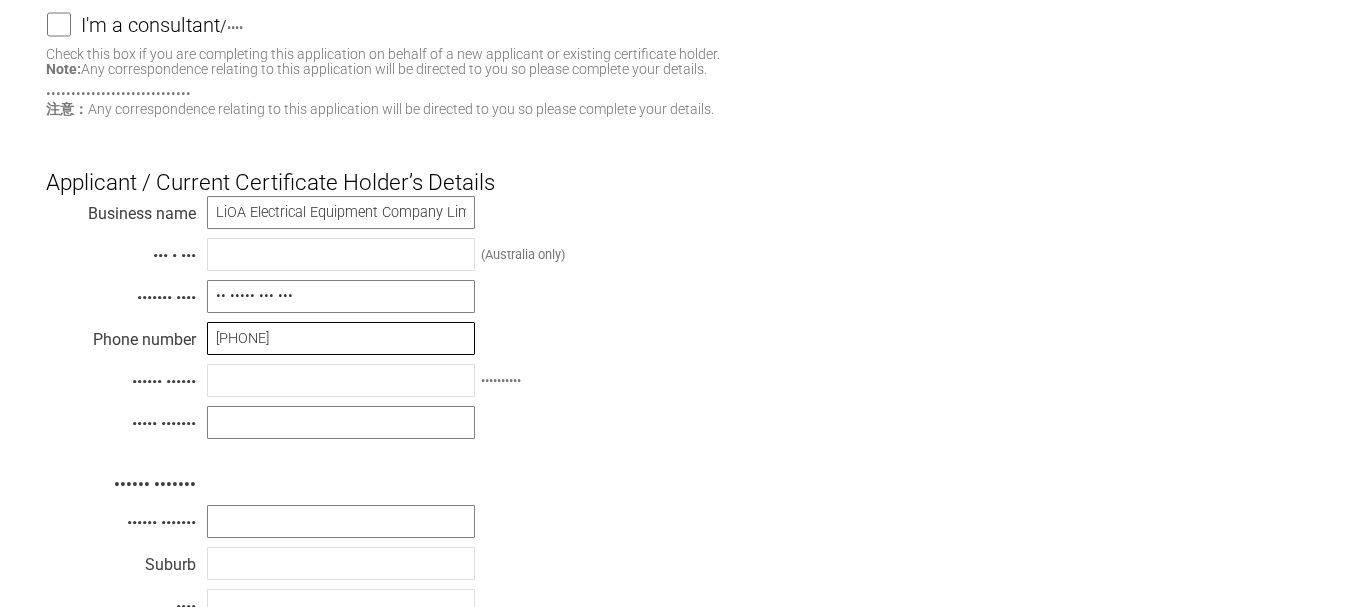 click on "[PHONE]" at bounding box center [341, 338] 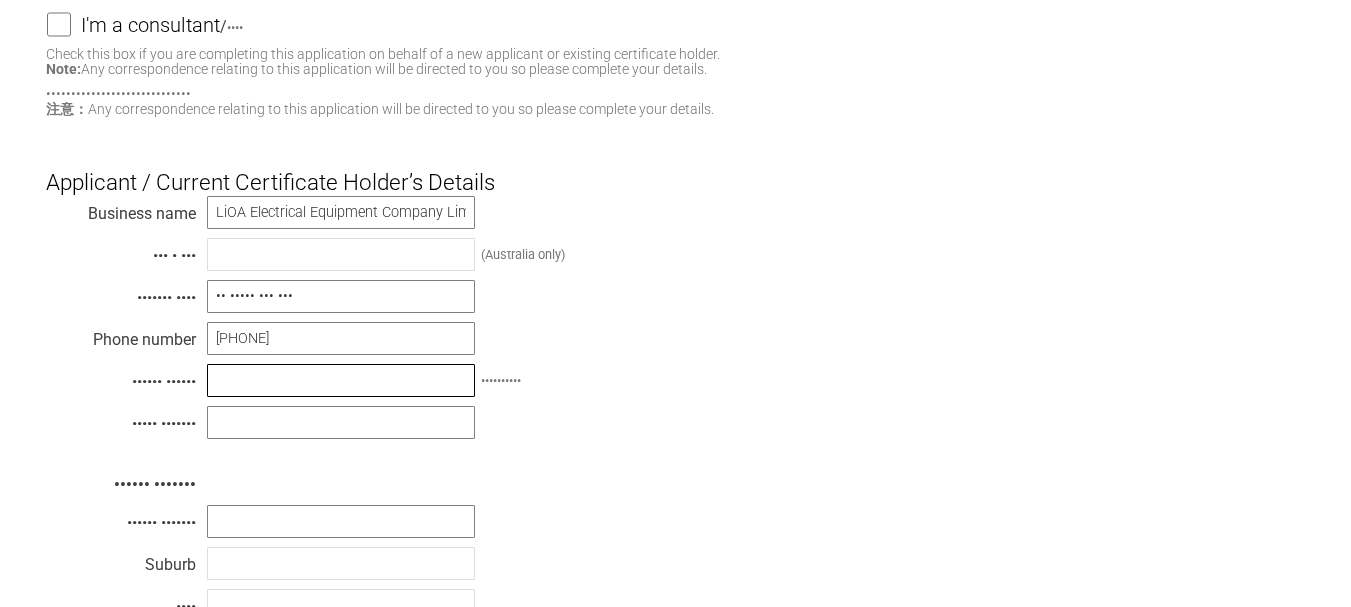 click at bounding box center (341, 380) 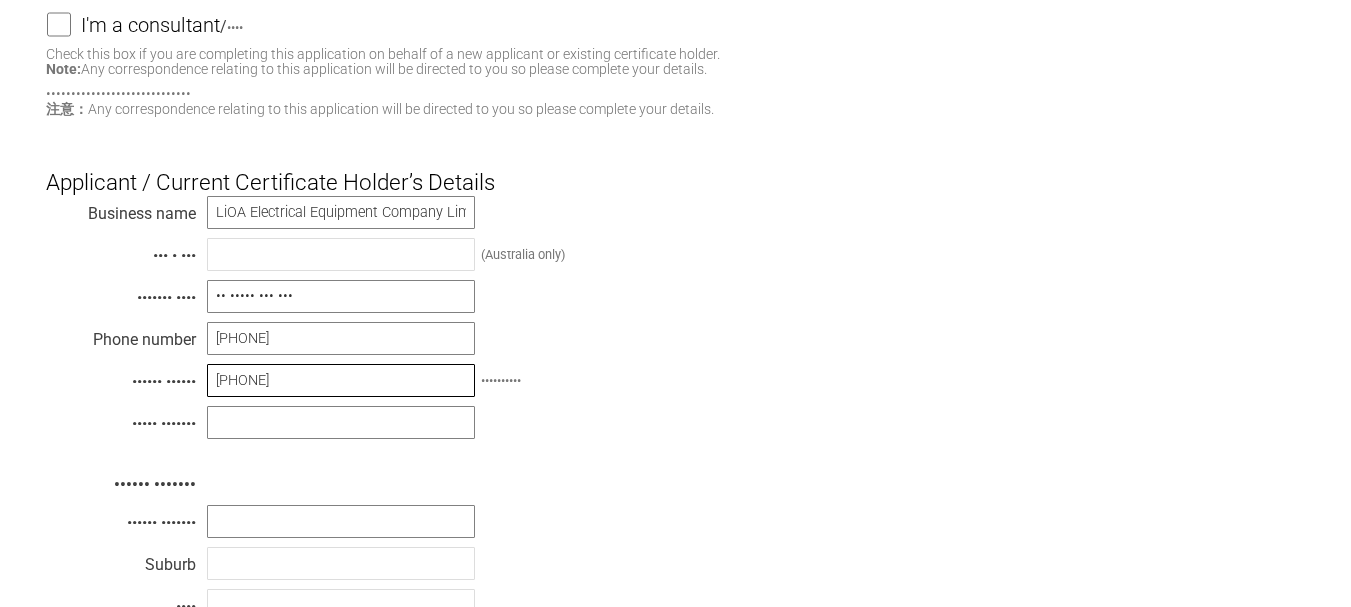 type on "[PHONE]" 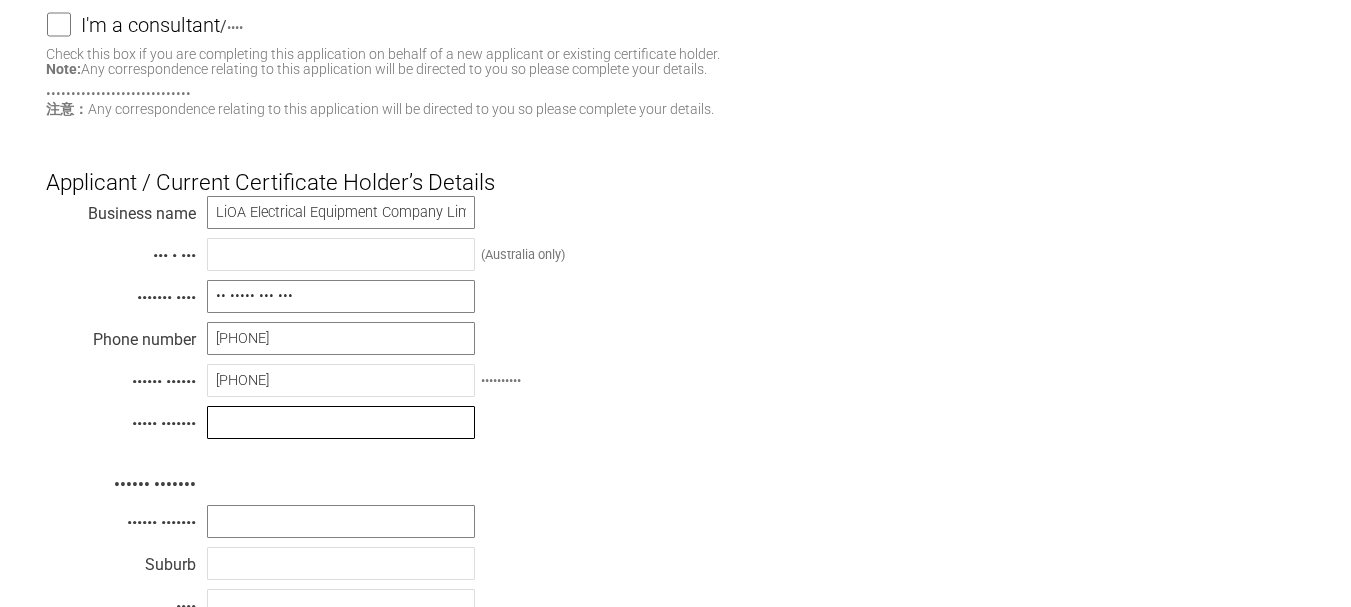 click at bounding box center (341, 422) 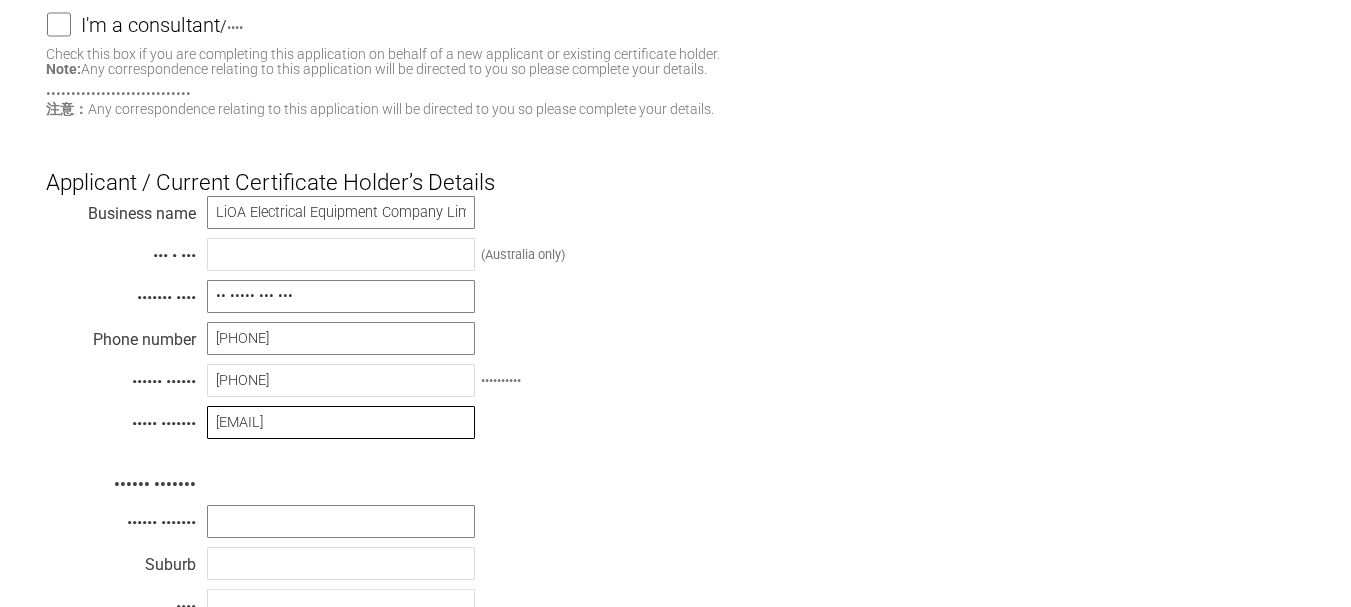 scroll, scrollTop: 582, scrollLeft: 0, axis: vertical 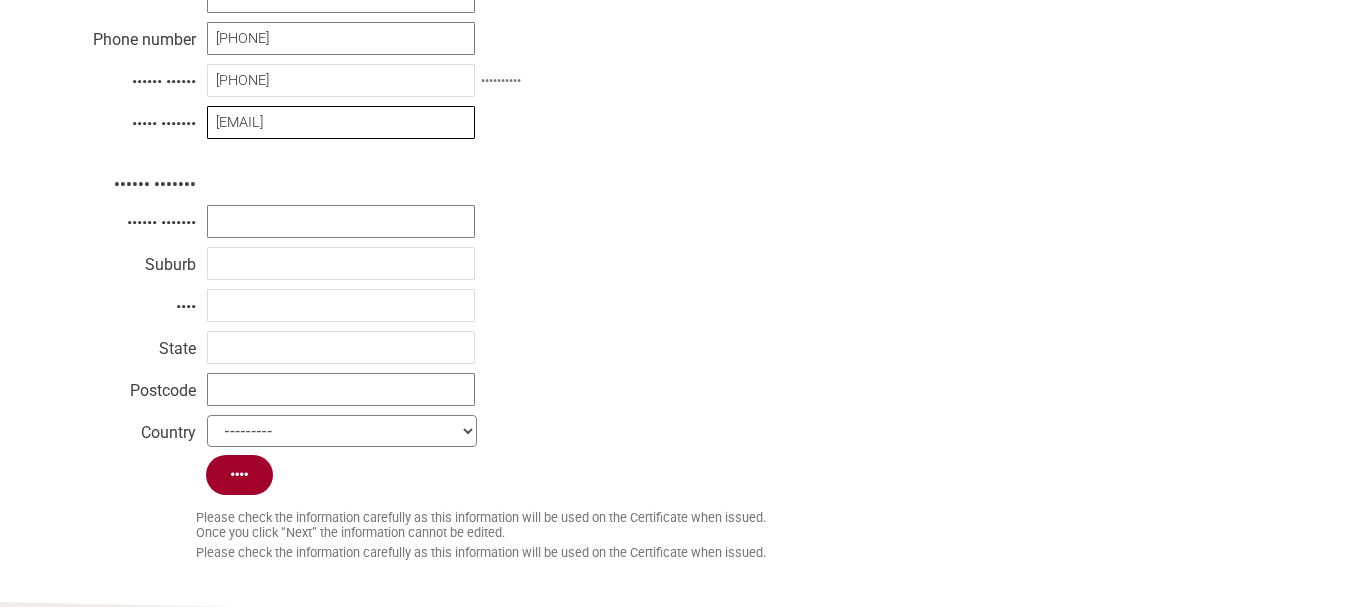 type on "[EMAIL]" 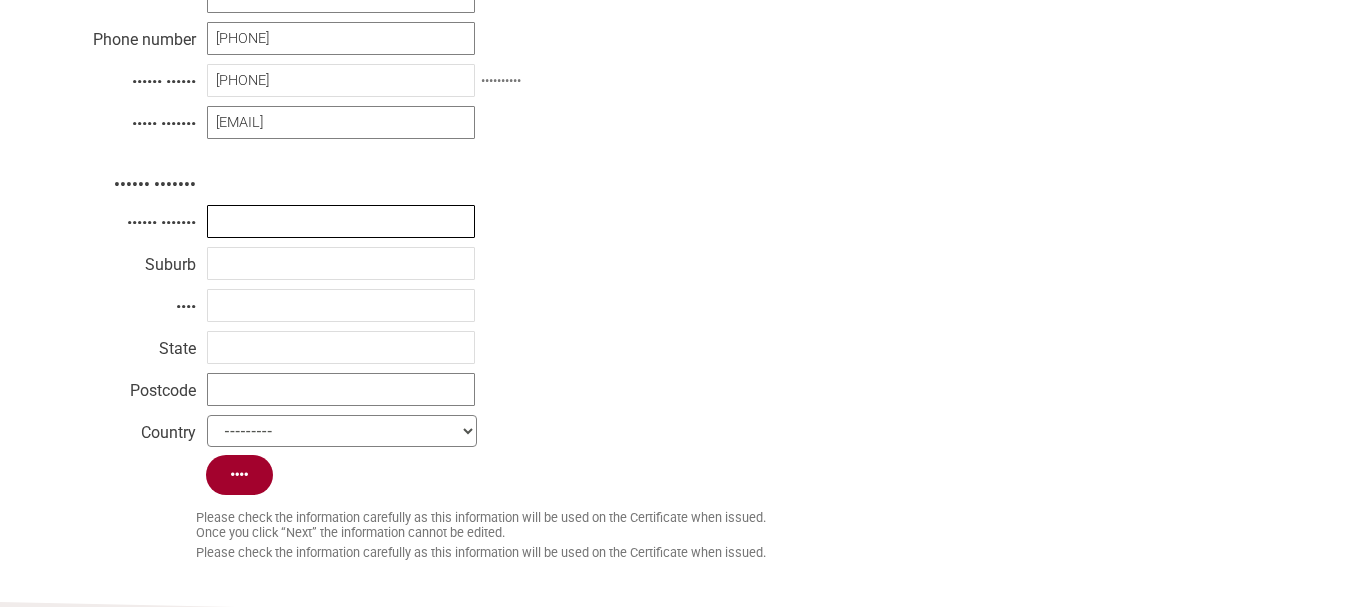 click at bounding box center [341, 221] 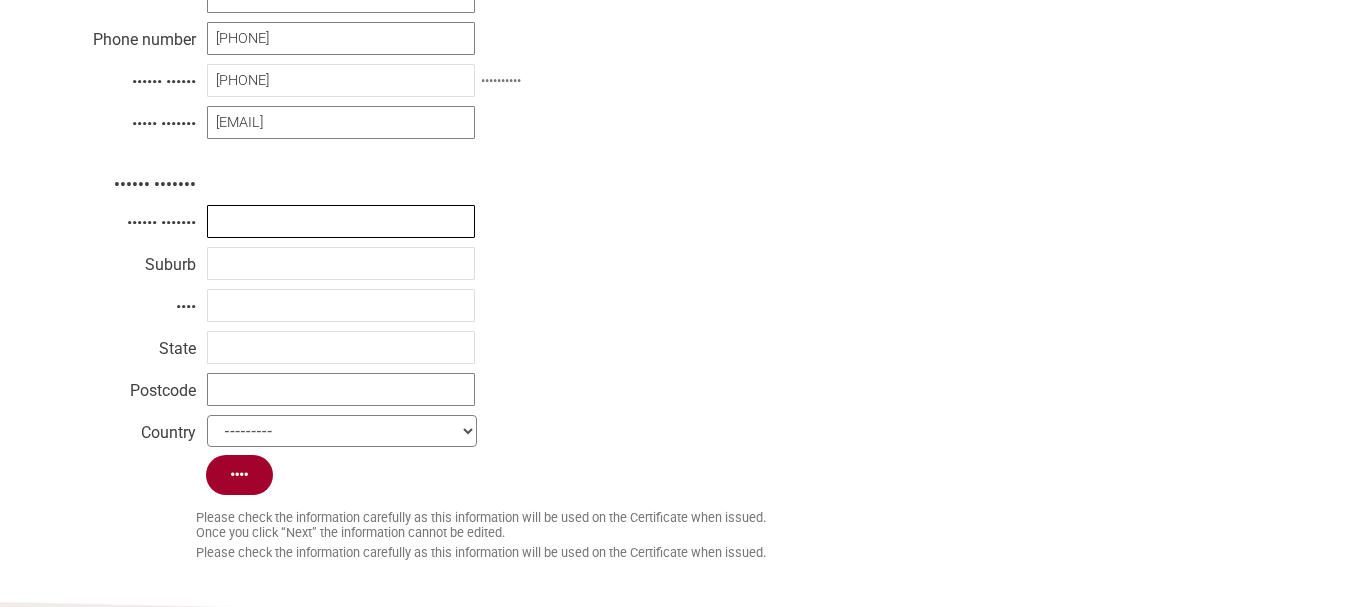 paste on "[STREET], [STREET], [STREET], [CITY], [COUNTRY]" 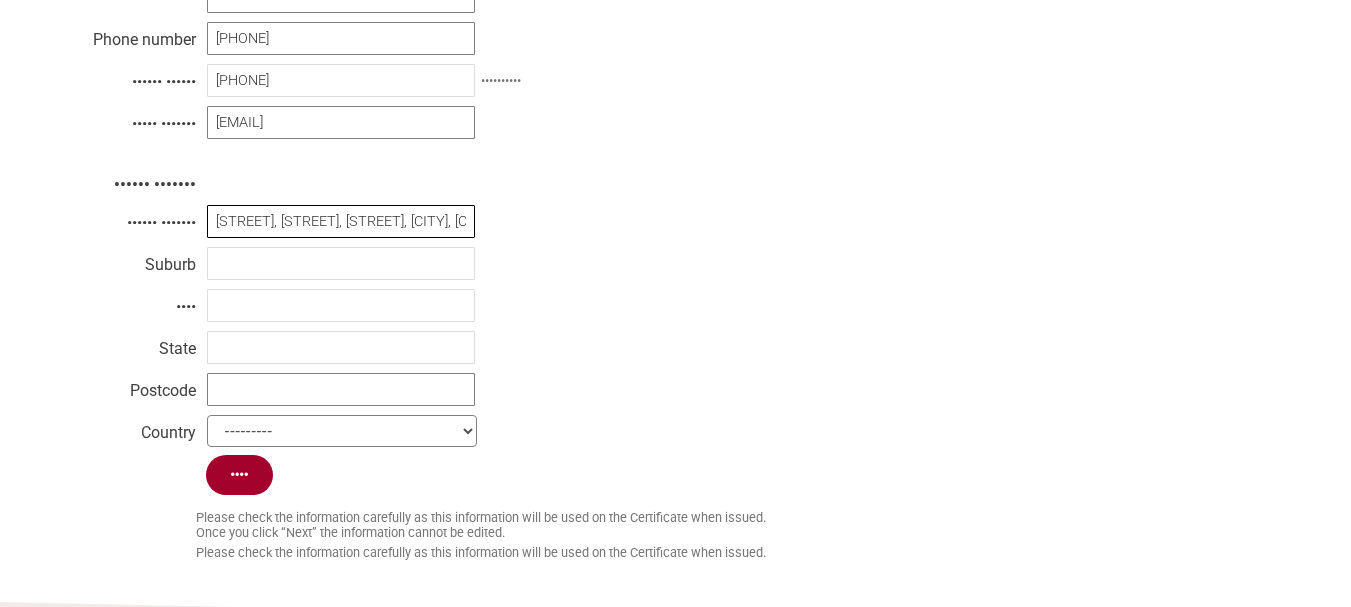 scroll, scrollTop: 0, scrollLeft: 43, axis: horizontal 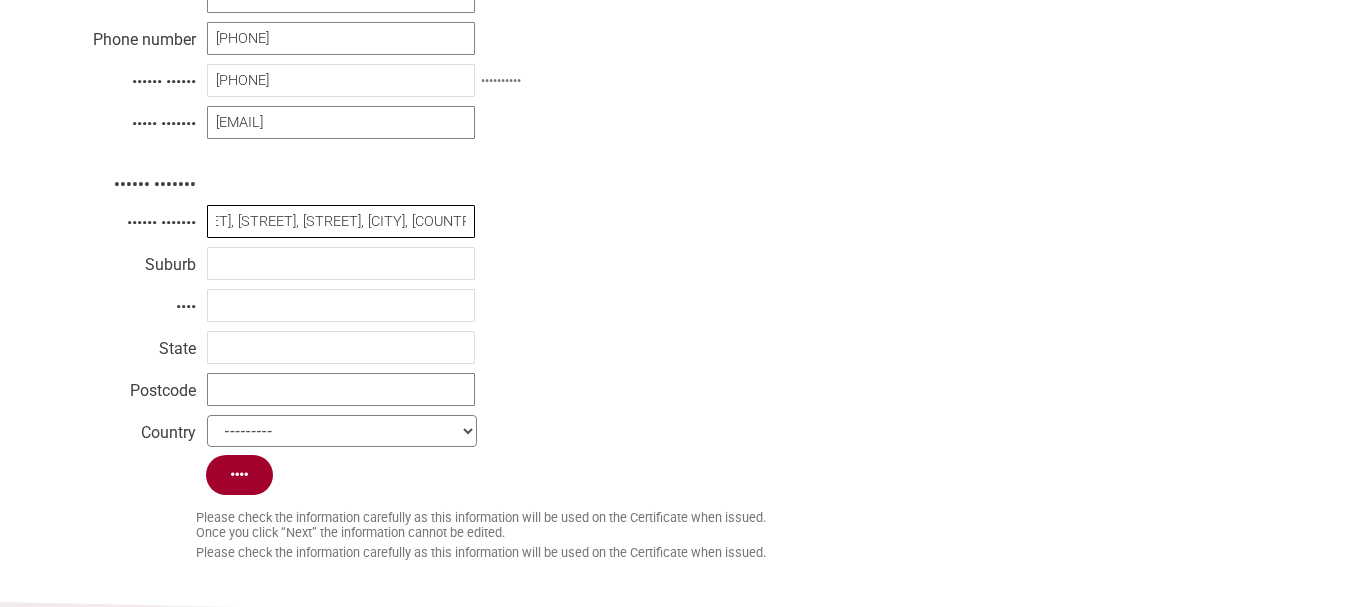 drag, startPoint x: 336, startPoint y: 228, endPoint x: 545, endPoint y: 237, distance: 209.1937 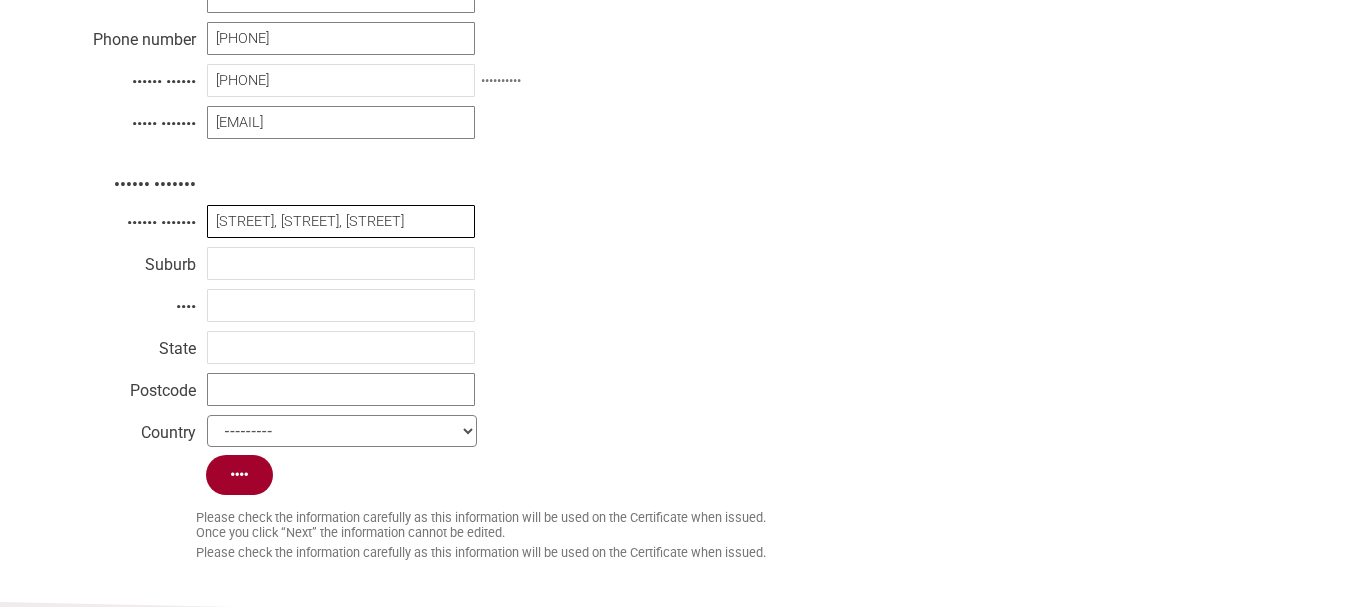 scroll, scrollTop: 0, scrollLeft: 0, axis: both 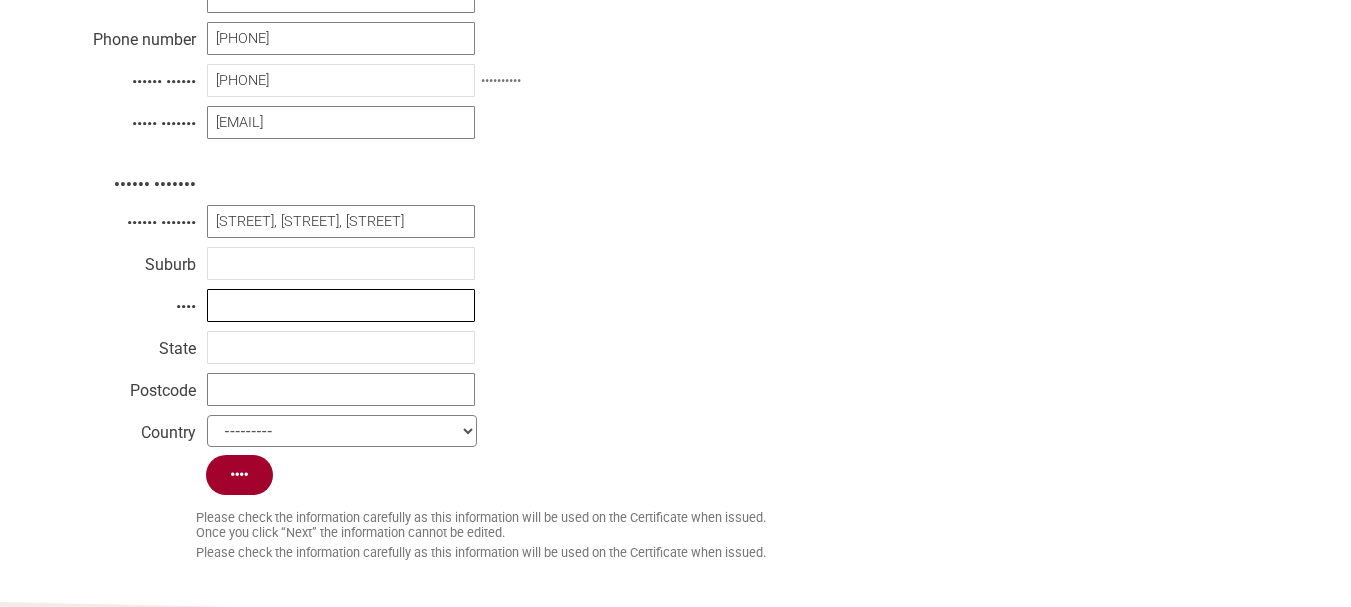 click at bounding box center [341, 305] 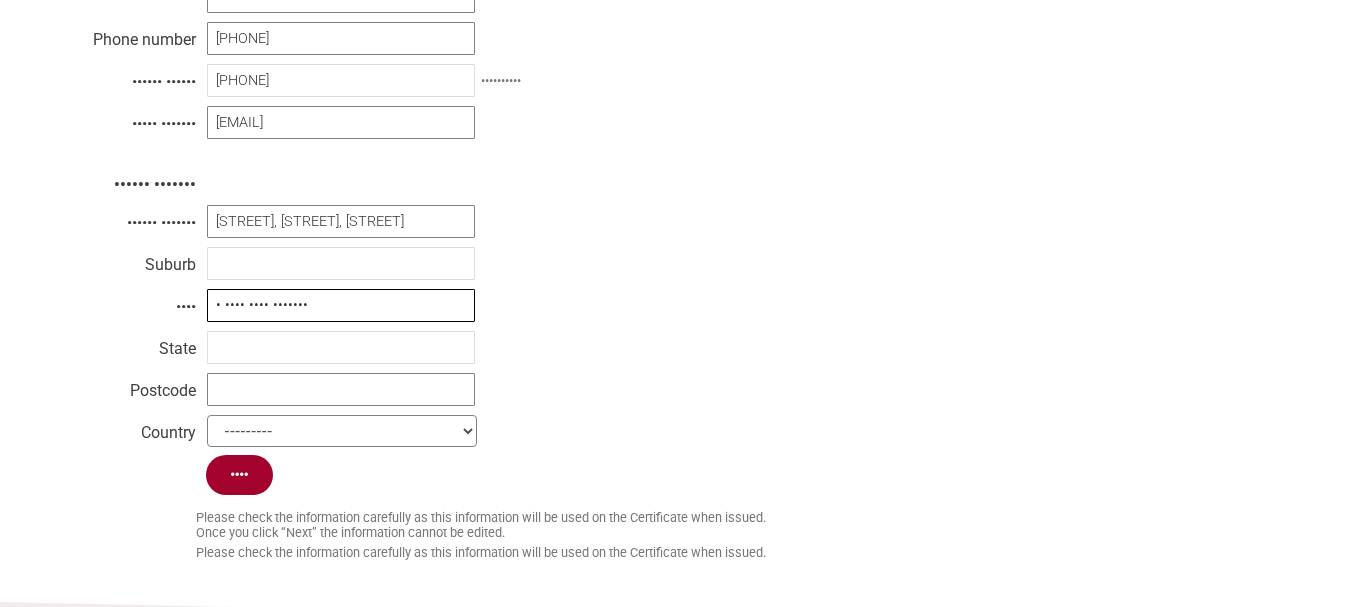 drag, startPoint x: 359, startPoint y: 315, endPoint x: 230, endPoint y: 326, distance: 129.46814 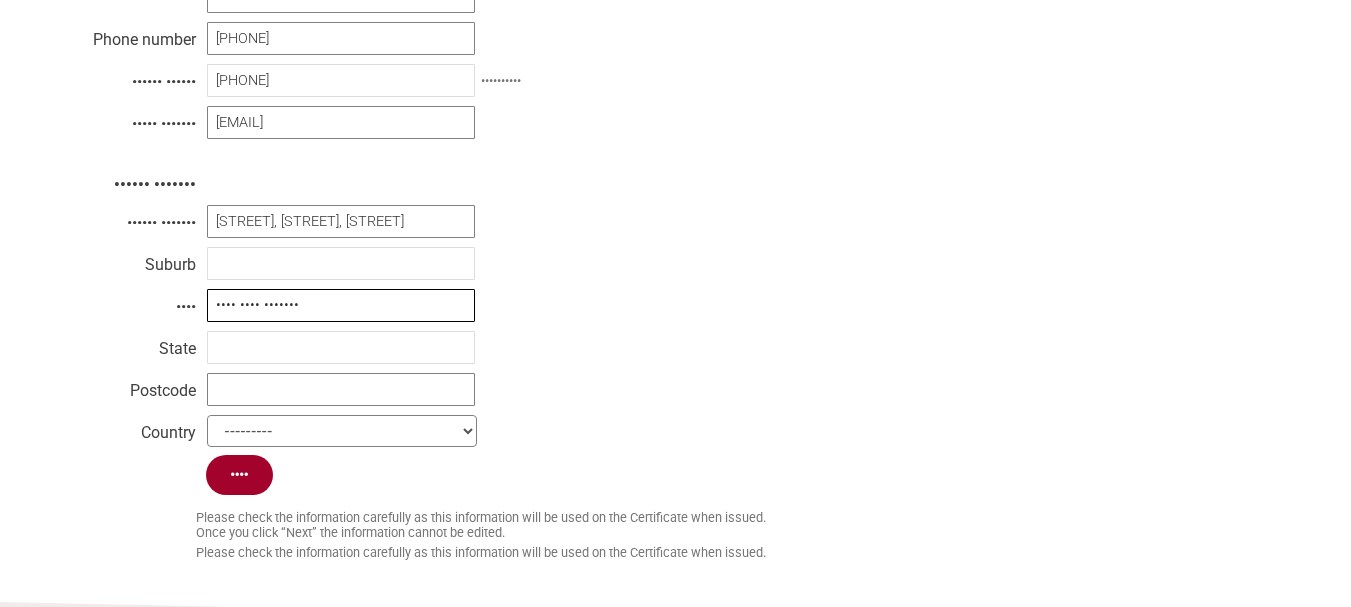 click on "•••• •••• •••••••" at bounding box center [341, 305] 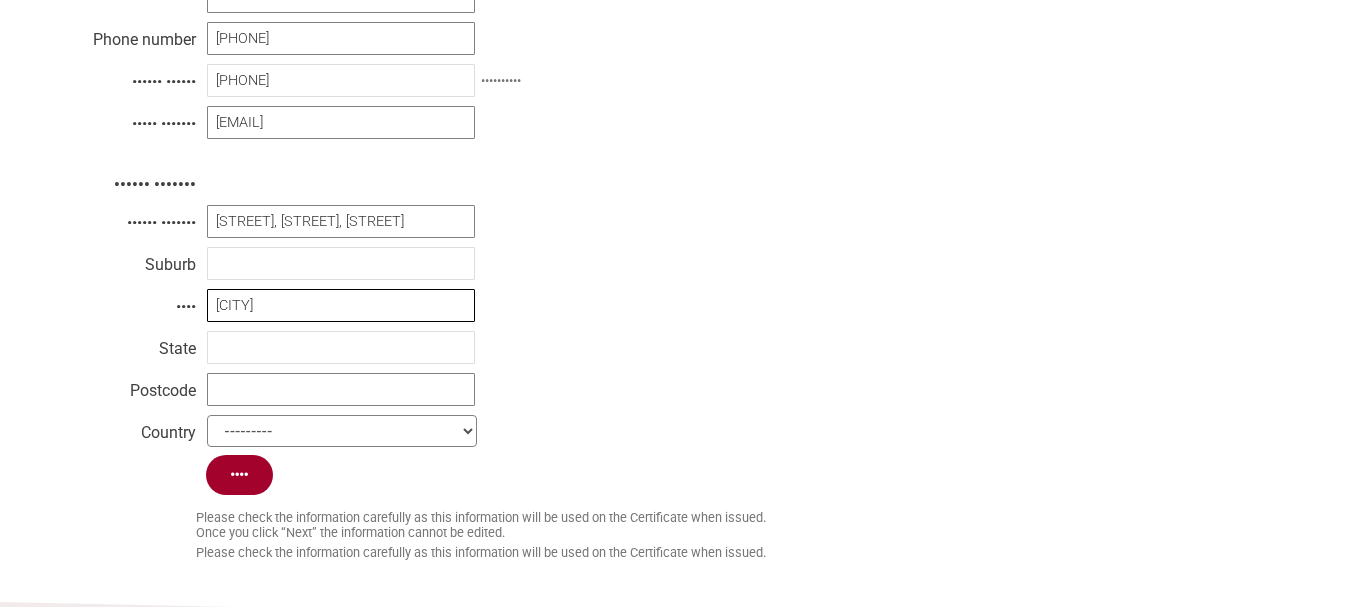 type on "[CITY]" 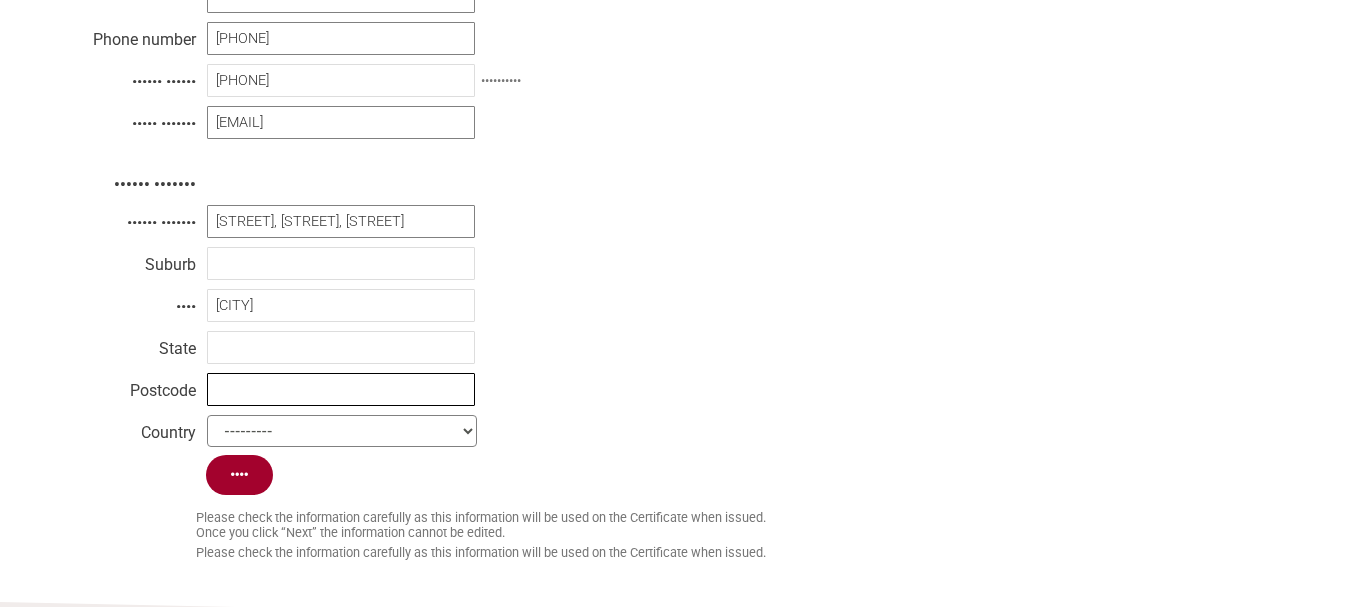 click at bounding box center (341, 389) 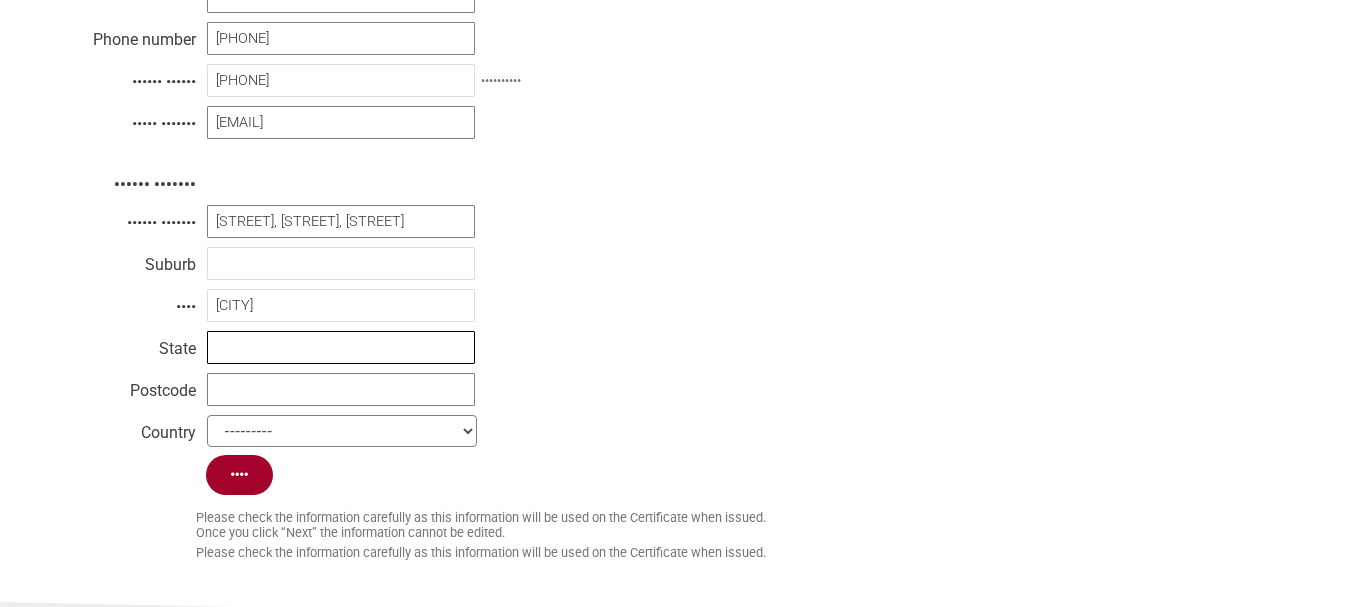 click at bounding box center [341, 347] 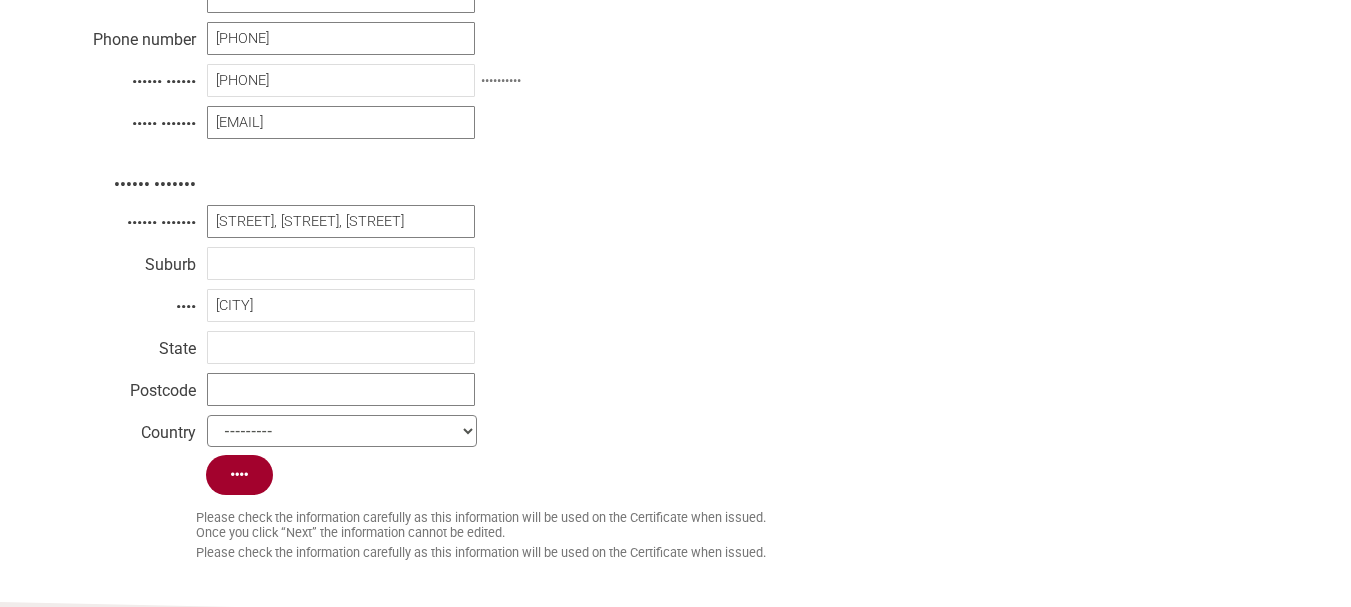 click on "•••••••• •••• •••• •••••••••• ••••••••• ••••••• •••••••
••• • ••• •••••••••• •••••
••••••• •••• •• ••••• ••• •••
••••• •••••• ••••••••••••
•••••• •••••• •••••••••••• ••••••••••
••••• ••••••• •••••••••••••••••••
•••••• •••••••
•••••• ••••••• •••• ••• •••• ••• ••• •••
••••••
•••• •••• •••
•••••
••••••••
•••••••
•••••••••
•••••••••••
•••••••
•••••••
•••••••• •••••
•••••••
••••••
••••••••
••••••••••
••••••• ••• •••••••
•••••••••
•••••••
•••••
•••••••••
•••••••
••••••••••
•••••••
•••••••
••••••••••
••••••••
•••••••
•••••••
••••••
•••••
•••••••
••••••
•••••••
•••••• ••• •••••••••••
••••••••
•••••• ••••••
••••••
••••••• •••••• ••••• •••••••••
•••••• ••••••••••
••••••••
••••••• ••••
•••••••
••••••••
••••••••
••••••
•••• •••••
•••••• •••••••
••••" at bounding box center (676, 175) 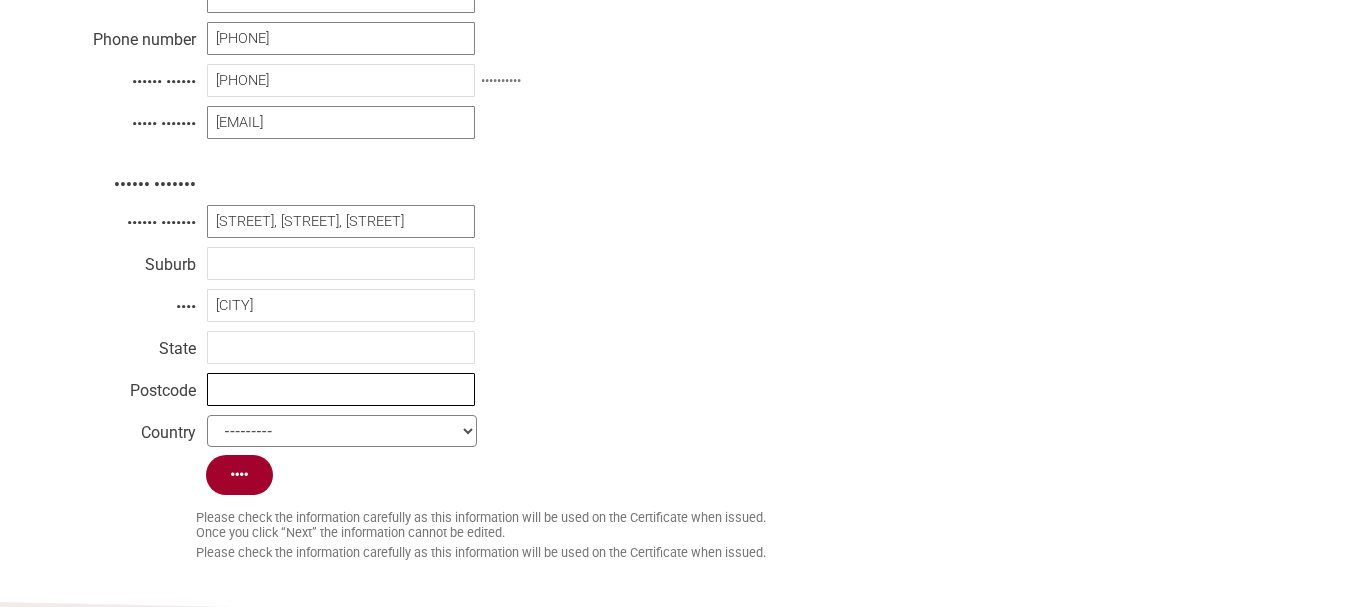click at bounding box center [341, 389] 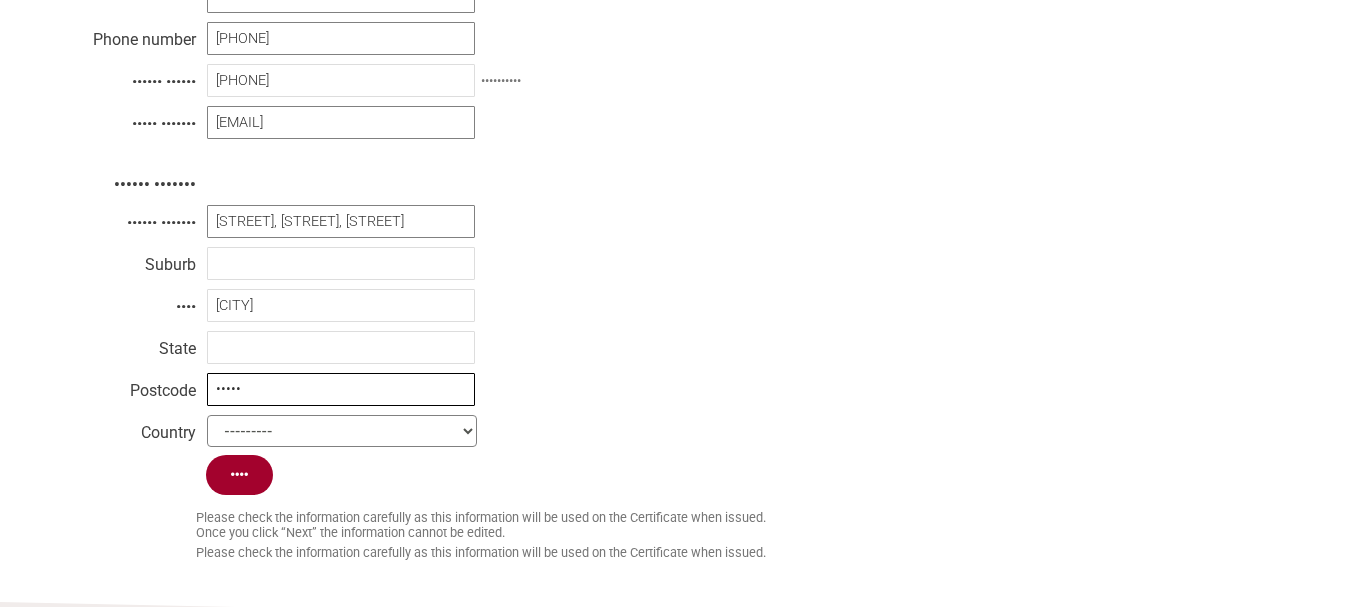 type on "•••••" 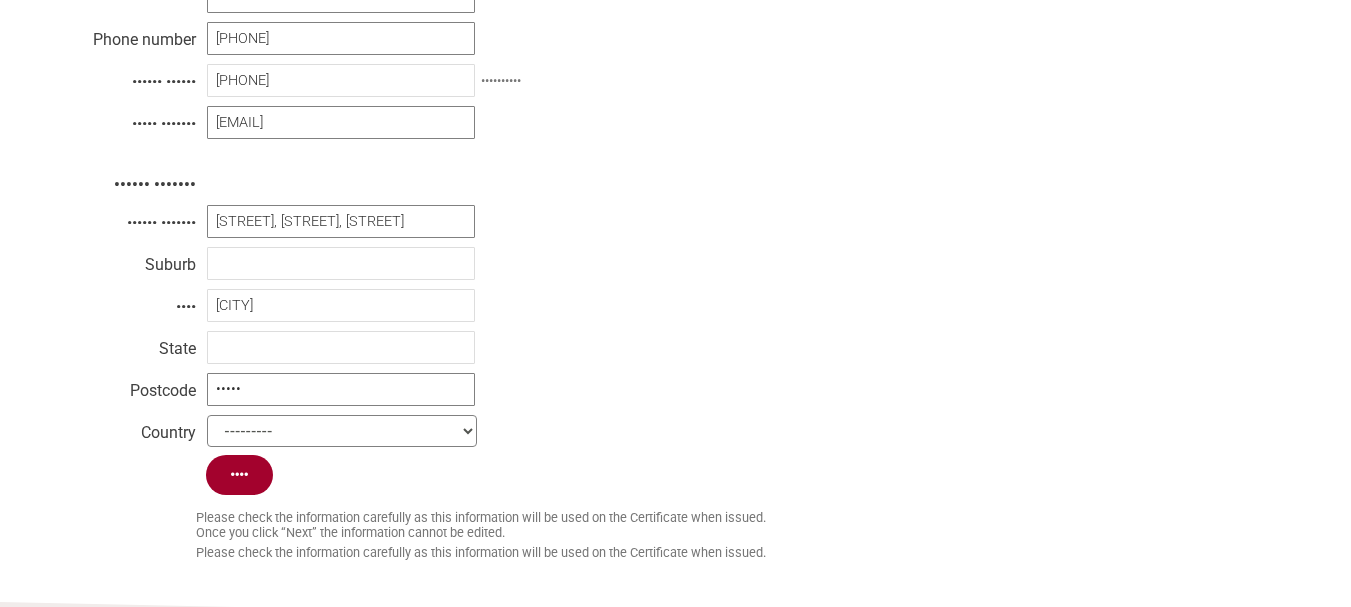 click on "---------
Afghanistan
Albania
Algeria
American Samoa
Andorra
Angola
Anguilla
Antarctica
Antigua and Barbuda
Argentina
Armenia
Aruba
Australia
Austria
Azerbaijan
Bahamas
Bahrain
Bangladesh
Barbados
Belarus
Belgium
Belize
Benin
Bermuda
Bhutan
Bolivia
Bosnia and Herzegovina
Botswana
Bouvet Island
Brazil
British Indian Ocean Territory
Brunei Darussalam
Bulgaria
Burkina Faso
Burundi
Cambodia
Cameroon
Canada
Cape Verde
Cayman Islands
Central African Republic
Chad
Chile
Christmas Island
Cocos (Keeling) Islands
Colombia
Comoros
Congo
Congo, Democratic Republic
Cook Islands
Costa Rica
Cote d'Ivoire
Croatia
Cyprus
Czech Republic
Denmark
Djibouti
Dominica
Dominican Republic
East Timor
Ecuador
Egypt" at bounding box center (342, 431) 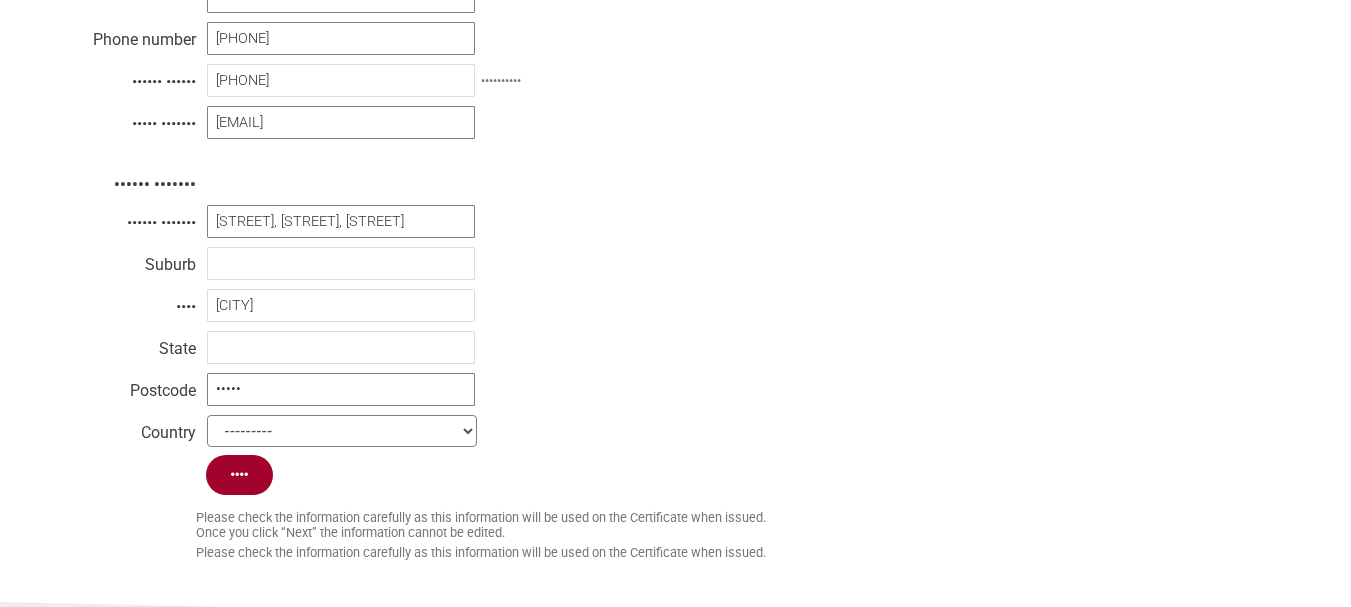 select on "[COUNTRY]" 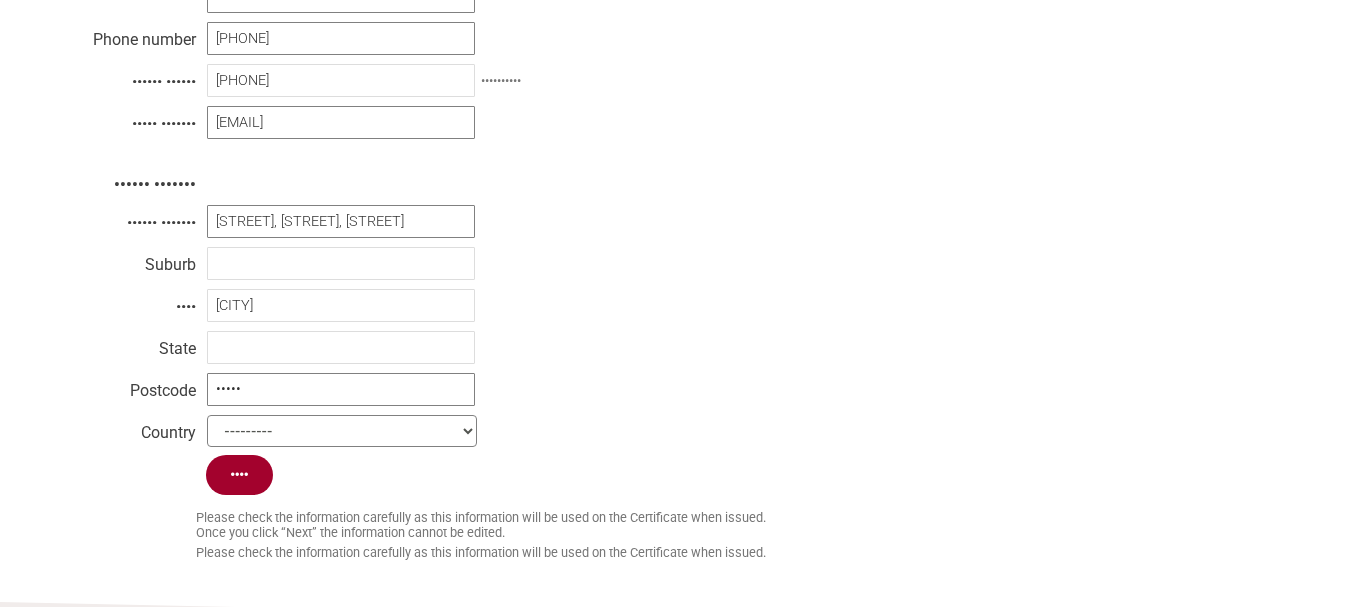 click on "---------
Afghanistan
Albania
Algeria
American Samoa
Andorra
Angola
Anguilla
Antarctica
Antigua and Barbuda
Argentina
Armenia
Aruba
Australia
Austria
Azerbaijan
Bahamas
Bahrain
Bangladesh
Barbados
Belarus
Belgium
Belize
Benin
Bermuda
Bhutan
Bolivia
Bosnia and Herzegovina
Botswana
Bouvet Island
Brazil
British Indian Ocean Territory
Brunei Darussalam
Bulgaria
Burkina Faso
Burundi
Cambodia
Cameroon
Canada
Cape Verde
Cayman Islands
Central African Republic
Chad
Chile
Christmas Island
Cocos (Keeling) Islands
Colombia
Comoros
Congo
Congo, Democratic Republic
Cook Islands
Costa Rica
Cote d'Ivoire
Croatia
Cyprus
Czech Republic
Denmark
Djibouti
Dominica
Dominican Republic
East Timor
Ecuador
Egypt" at bounding box center (342, 431) 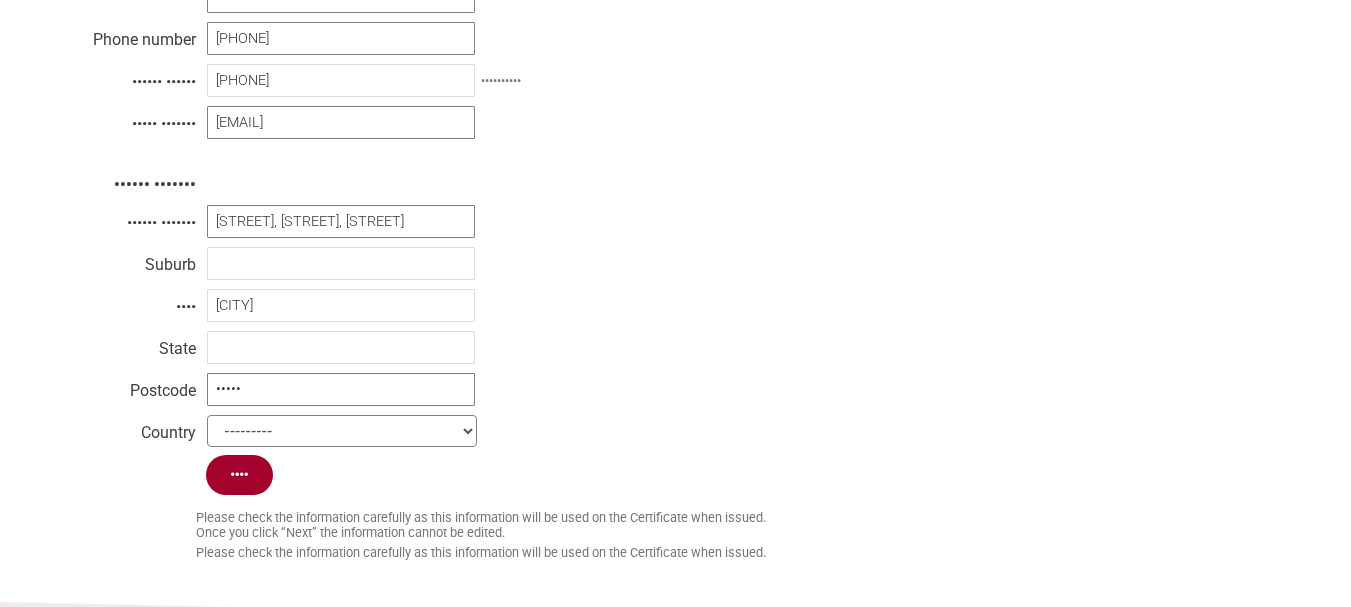 click on "Business name [COMPANY]
ABN / ACN (Australia only)
Contact name [LAST] [LAST]
Phone number [PHONE]
Mobile number [PHONE] (Optional)
Email address [EMAIL]
Street address
Street address [STREET], [STREET], [STREET]
Suburb
City [CITY]
State
Postcode [POSTCODE]
Country
---------
Afghanistan
Albania
Algeria
American Samoa
Andorra
Angola
Anguilla
Antarctica
Antigua and Barbuda
Argentina
Armenia
Aruba
Australia
Austria
Azerbaijan
Bahamas
Bahrain
Bangladesh
Barbados
Belarus
Belgium
Belize
Benin
Bermuda
Bhutan
Bolivia
Bosnia and Herzegovina
Botswana
Bouvet Island
Brazil
British Indian Ocean Territory
Brunei Darussalam
Bulgaria
Burkina Faso
Burundi
Cambodia
Cameroon
Canada
Cape Verde
Cayman Islands" at bounding box center [676, 175] 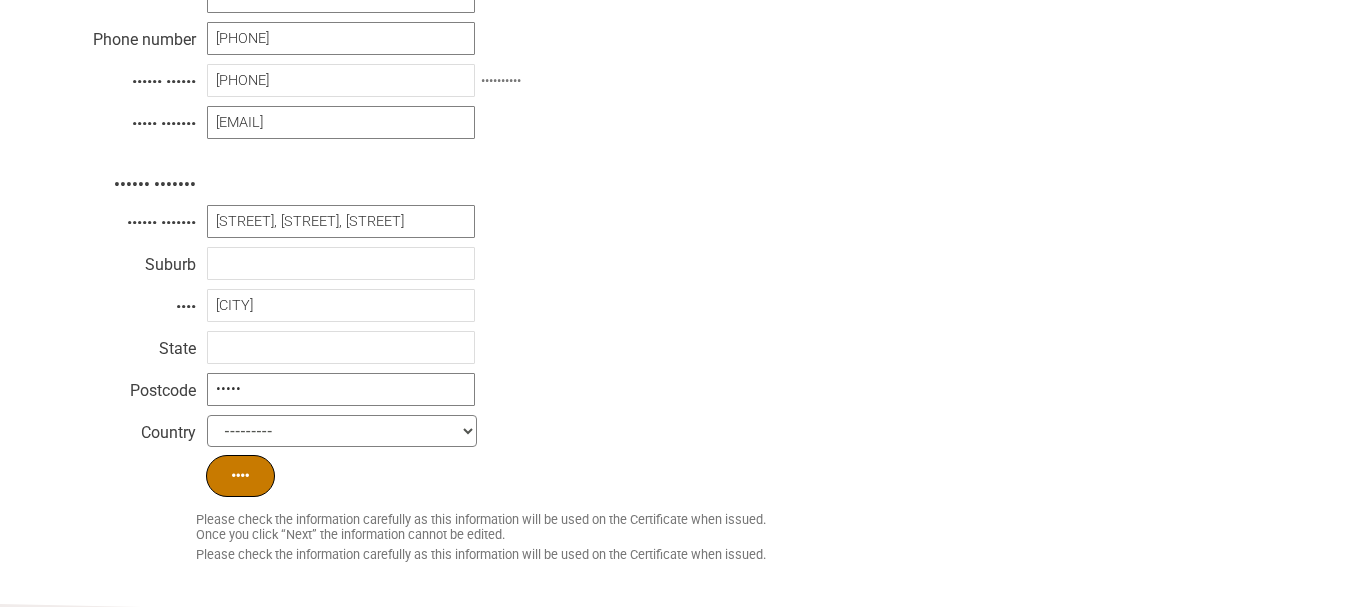 click on "••••" at bounding box center (241, 476) 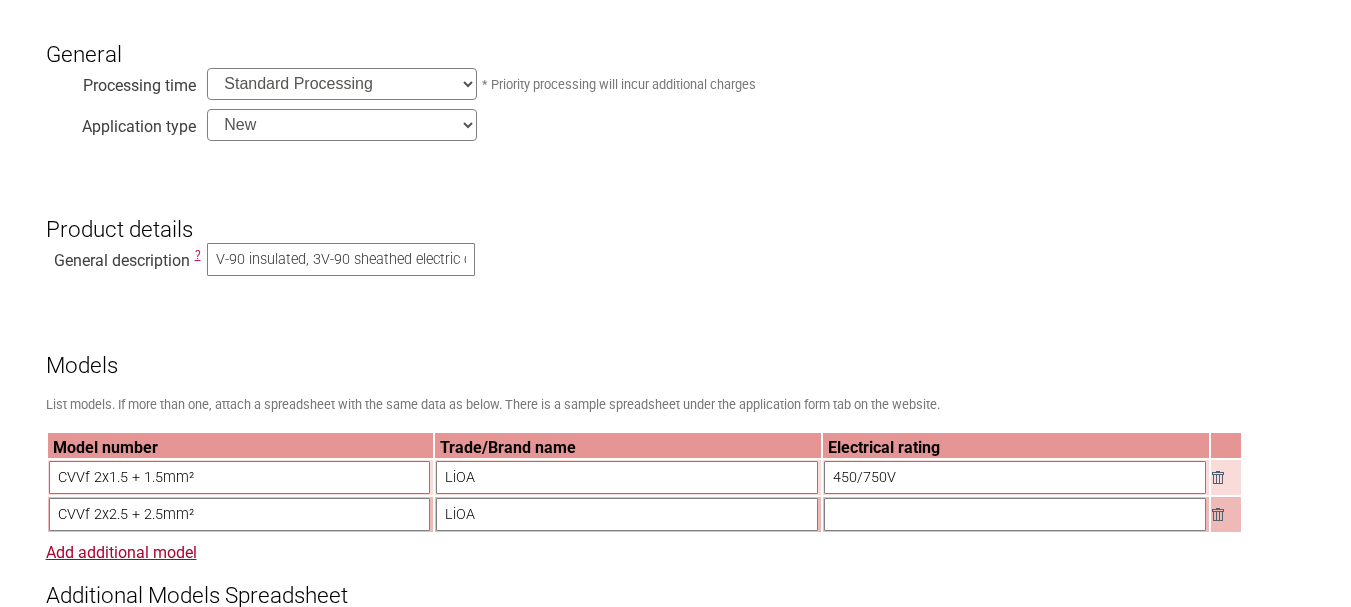 scroll, scrollTop: 700, scrollLeft: 0, axis: vertical 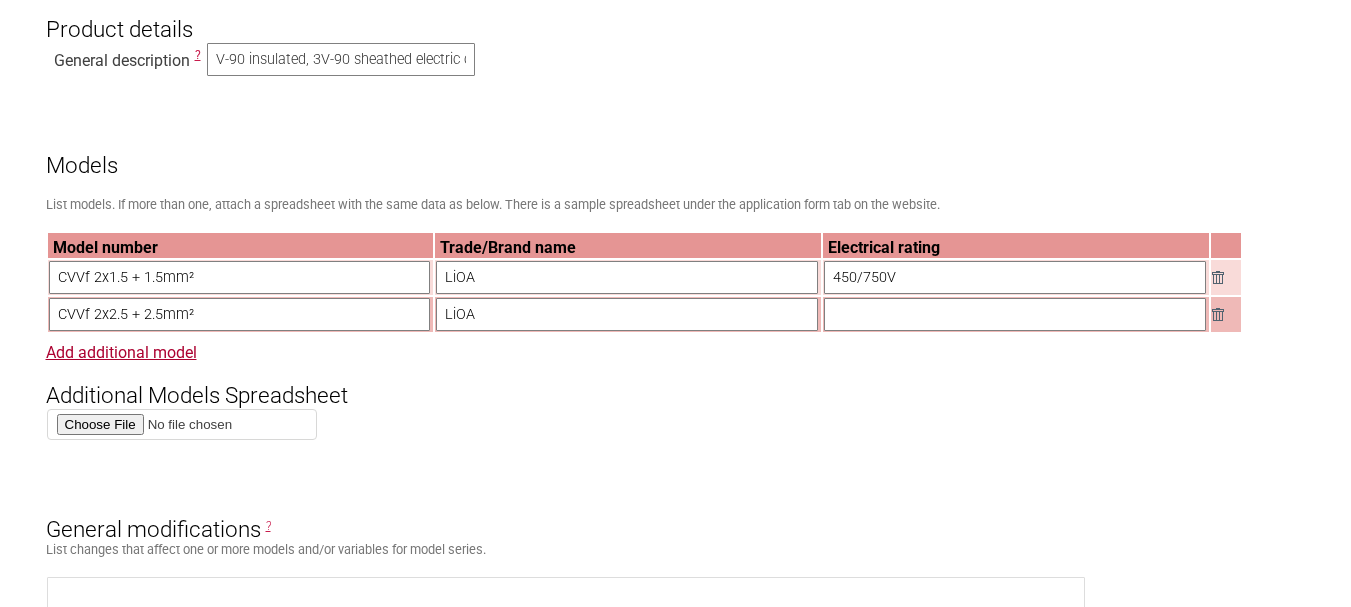 click at bounding box center (1015, 314) 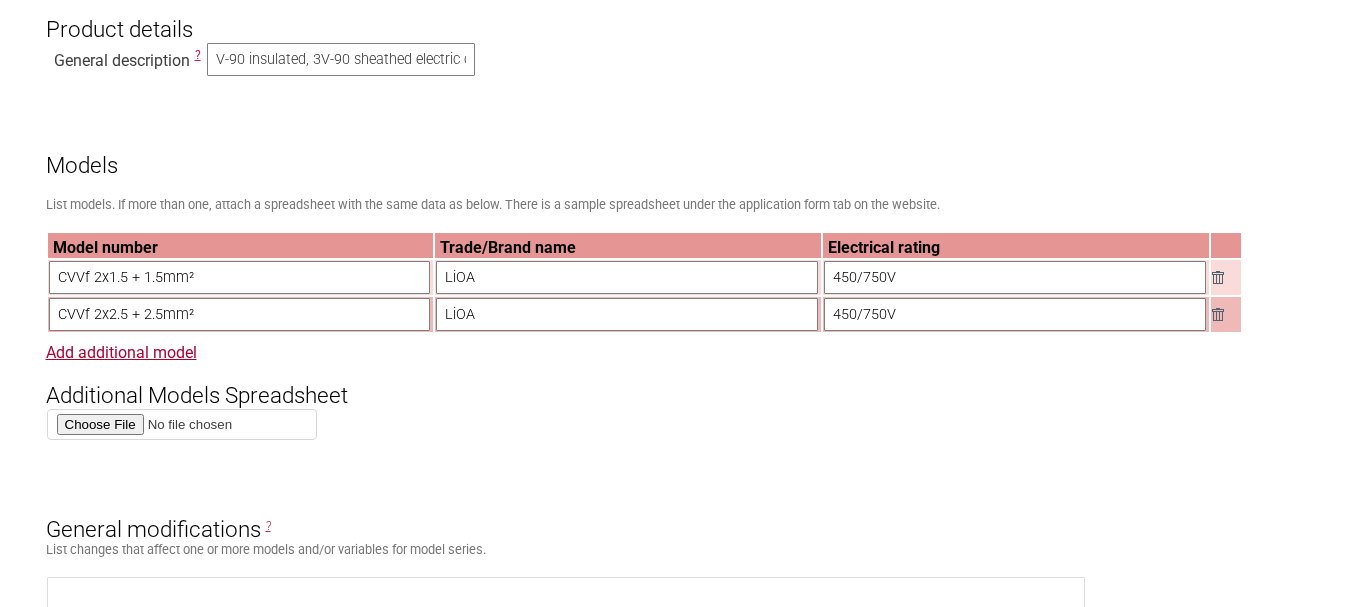 type on "450/750V" 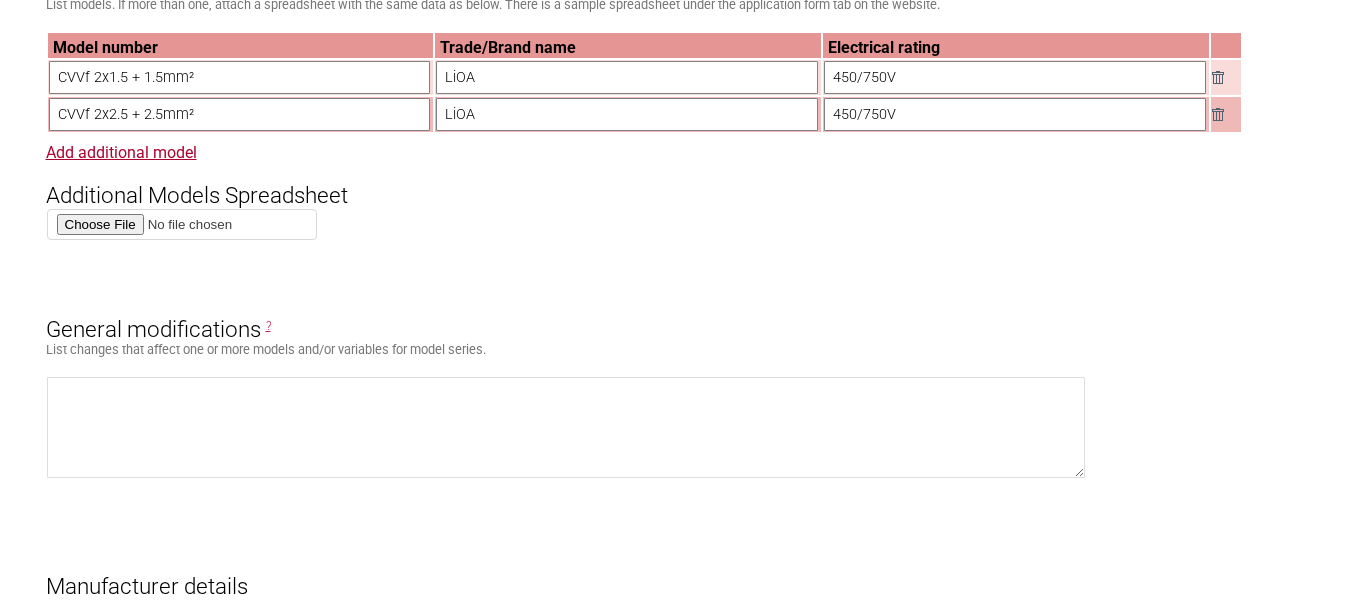 click at bounding box center [182, 224] 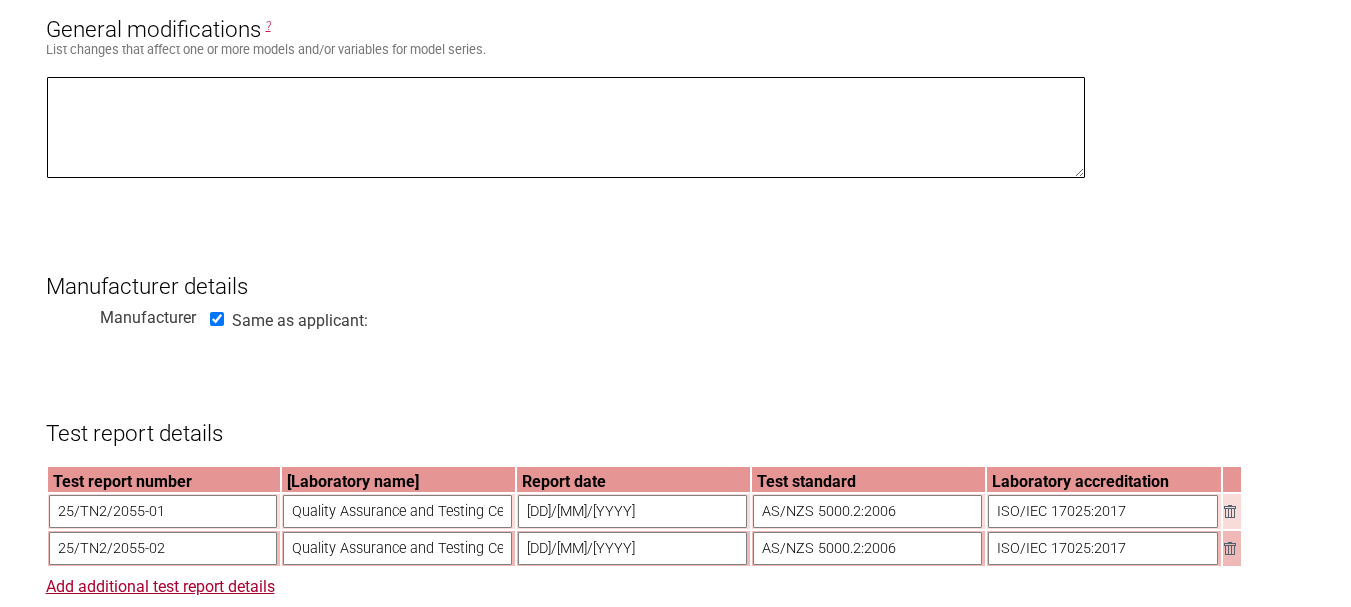 click at bounding box center [566, 127] 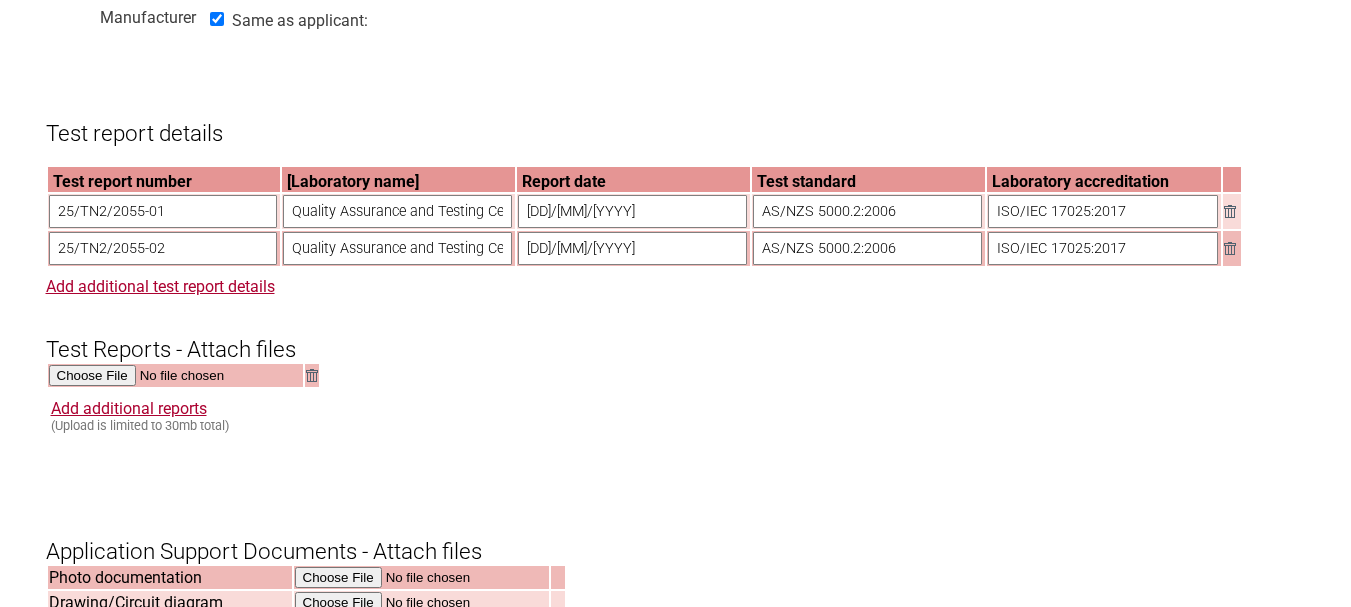 scroll, scrollTop: 1700, scrollLeft: 0, axis: vertical 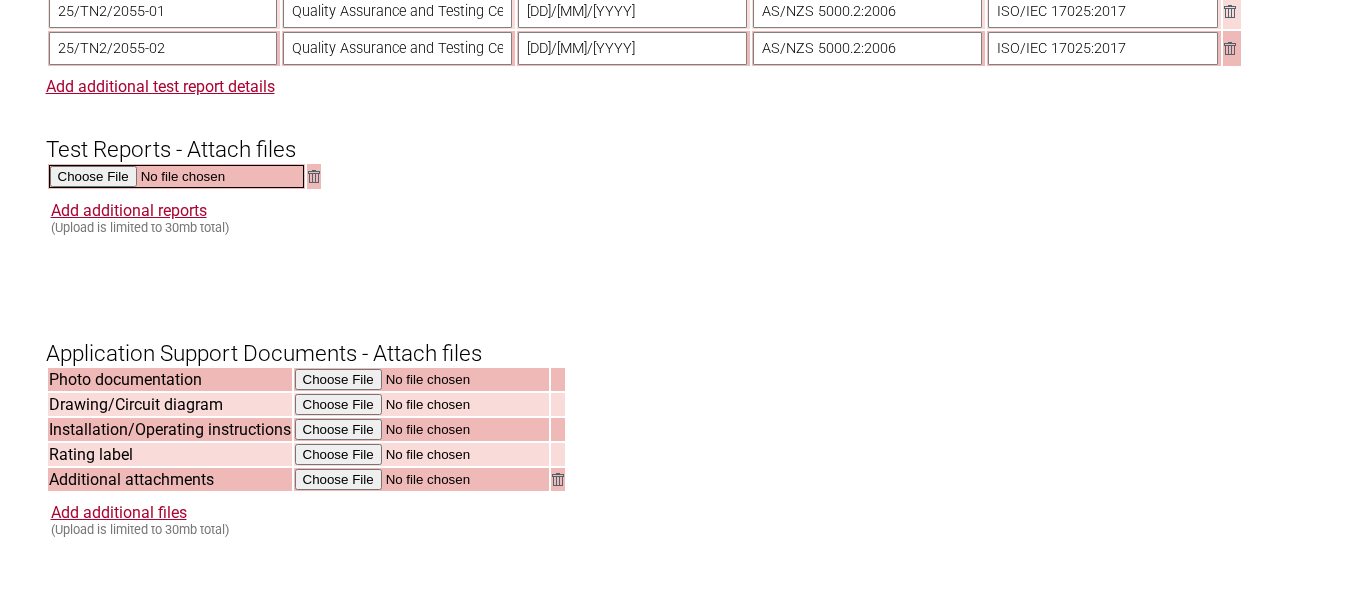 click at bounding box center [176, 176] 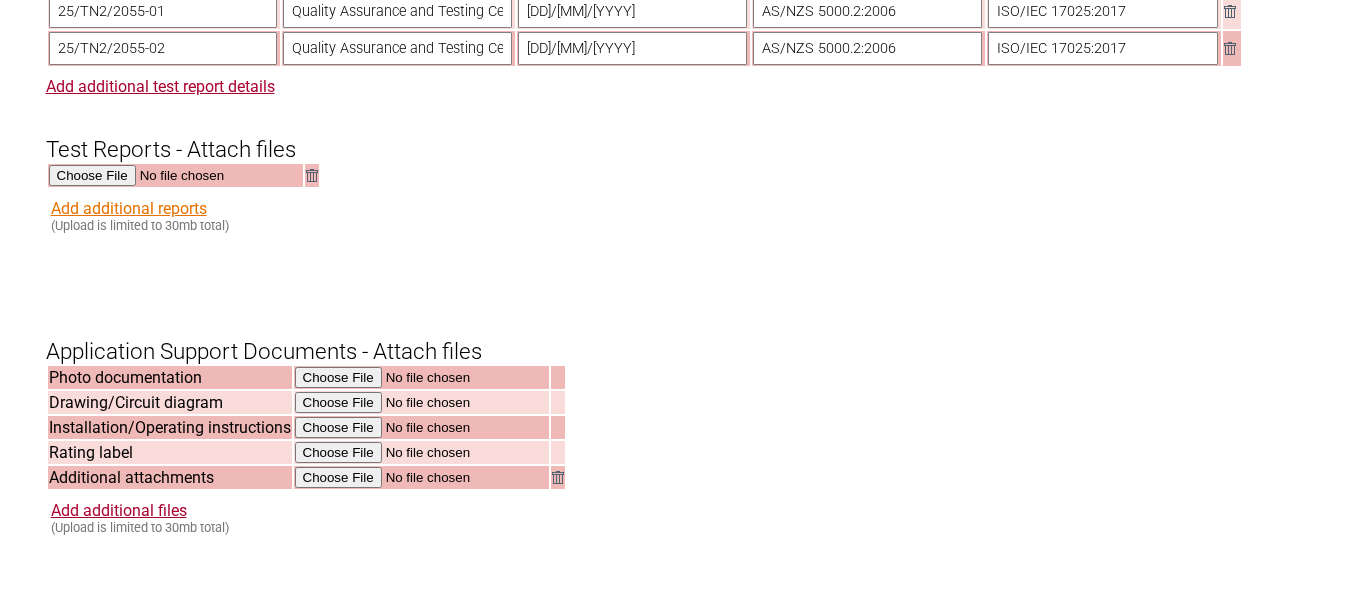 click on "Add additional reports" at bounding box center (129, 208) 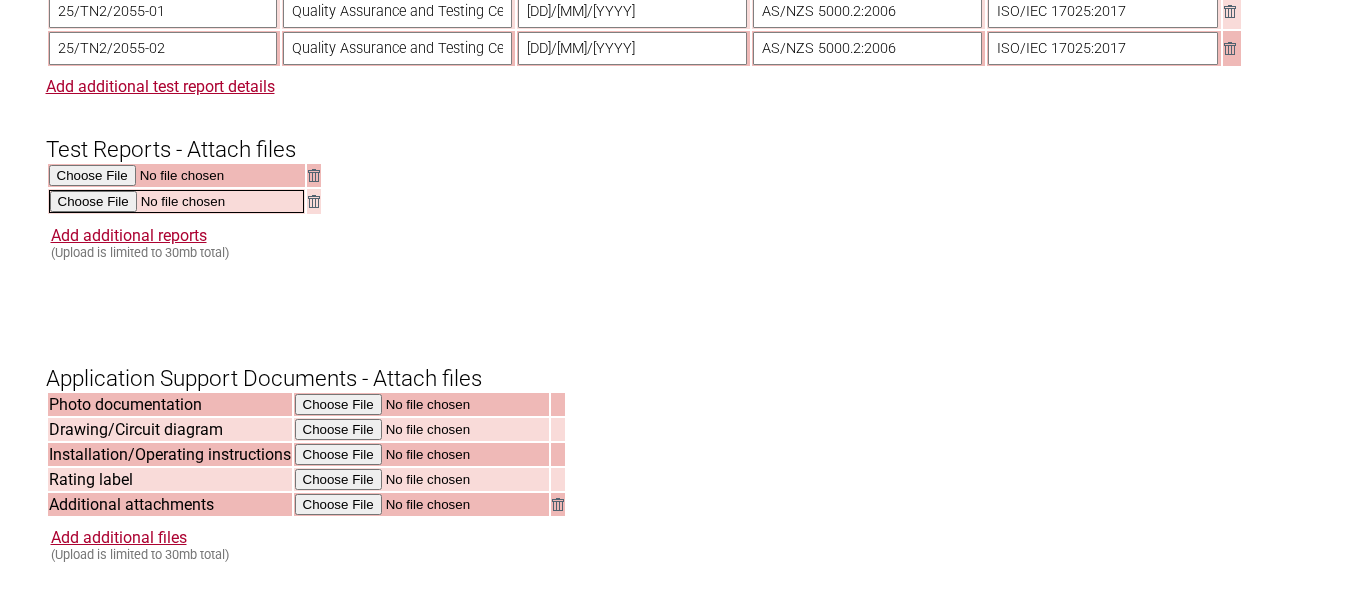 click at bounding box center (176, 201) 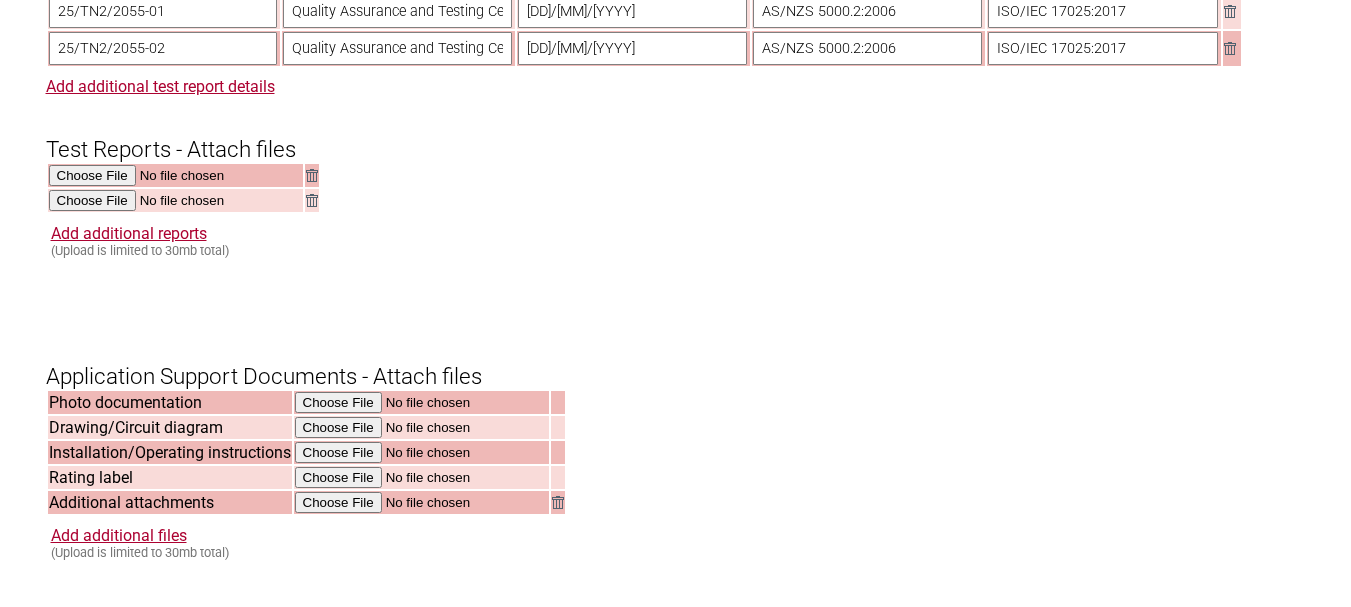 click on "Add additional reports (Upload is limited to 30mb total)" at bounding box center (678, 241) 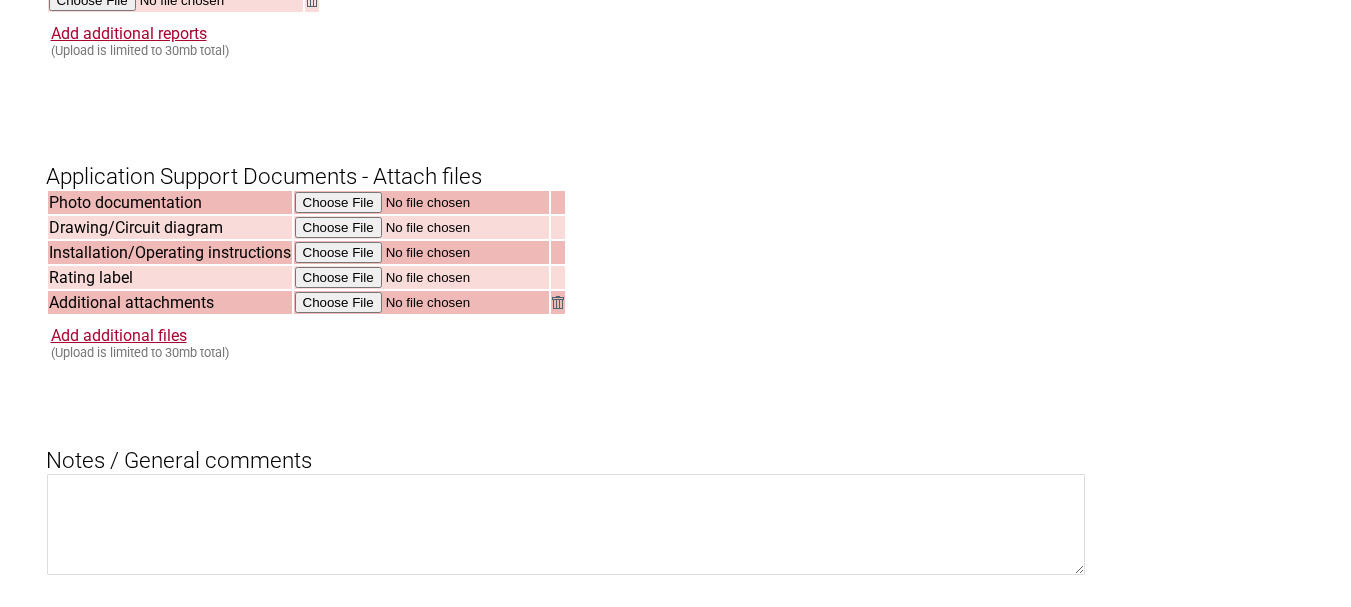 scroll, scrollTop: 2000, scrollLeft: 0, axis: vertical 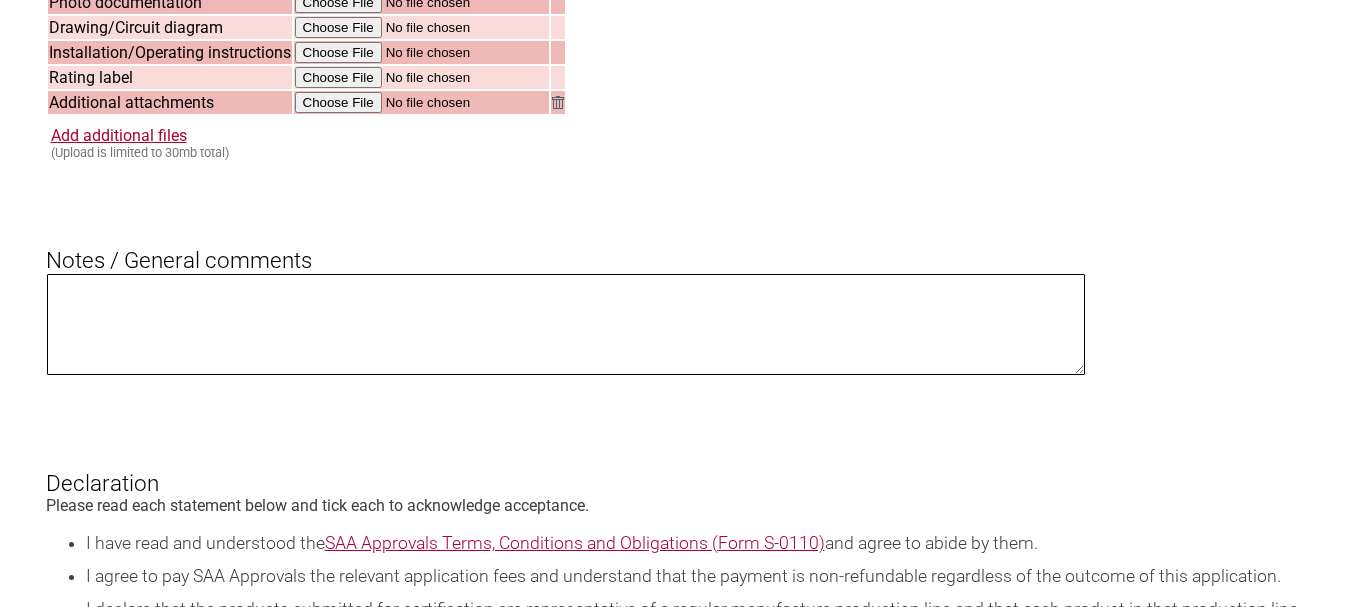 click at bounding box center (566, 324) 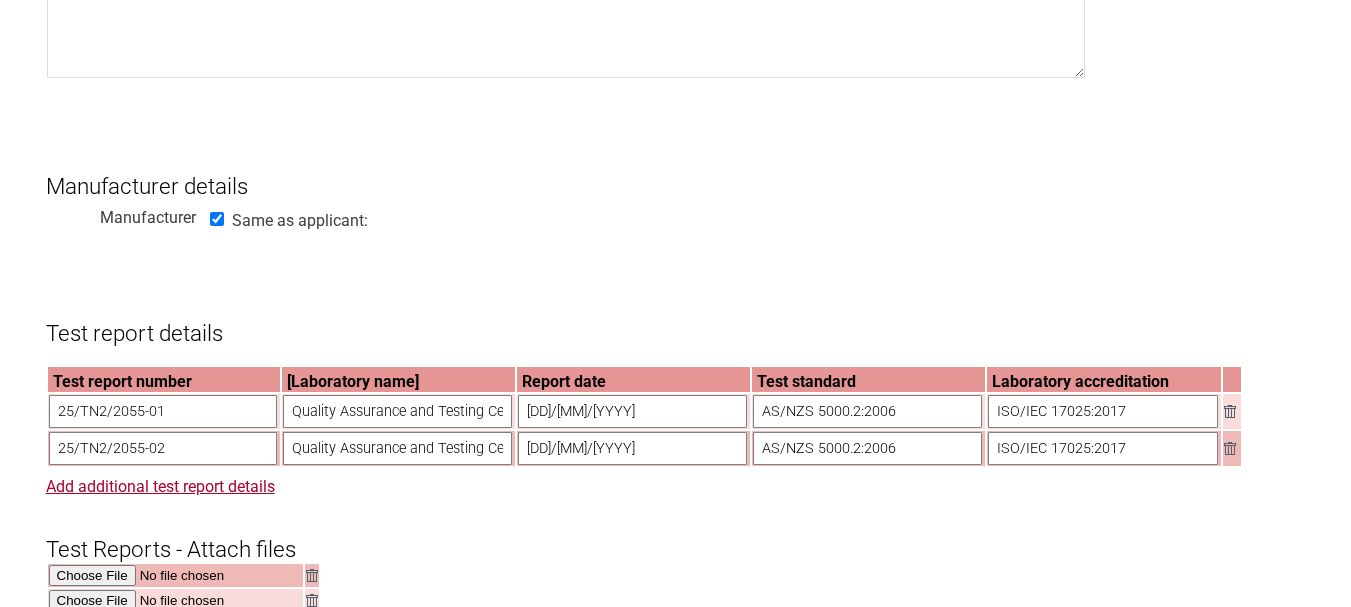 scroll, scrollTop: 1500, scrollLeft: 0, axis: vertical 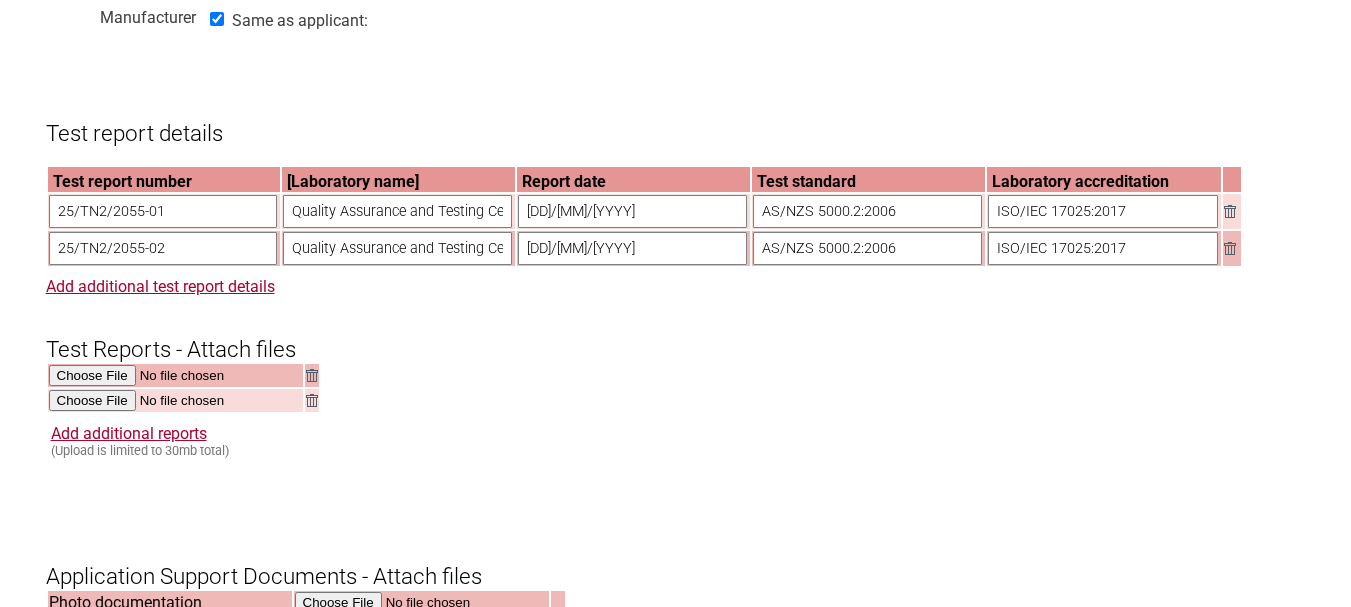 click on "Test Reports - Attach files" at bounding box center (676, 332) 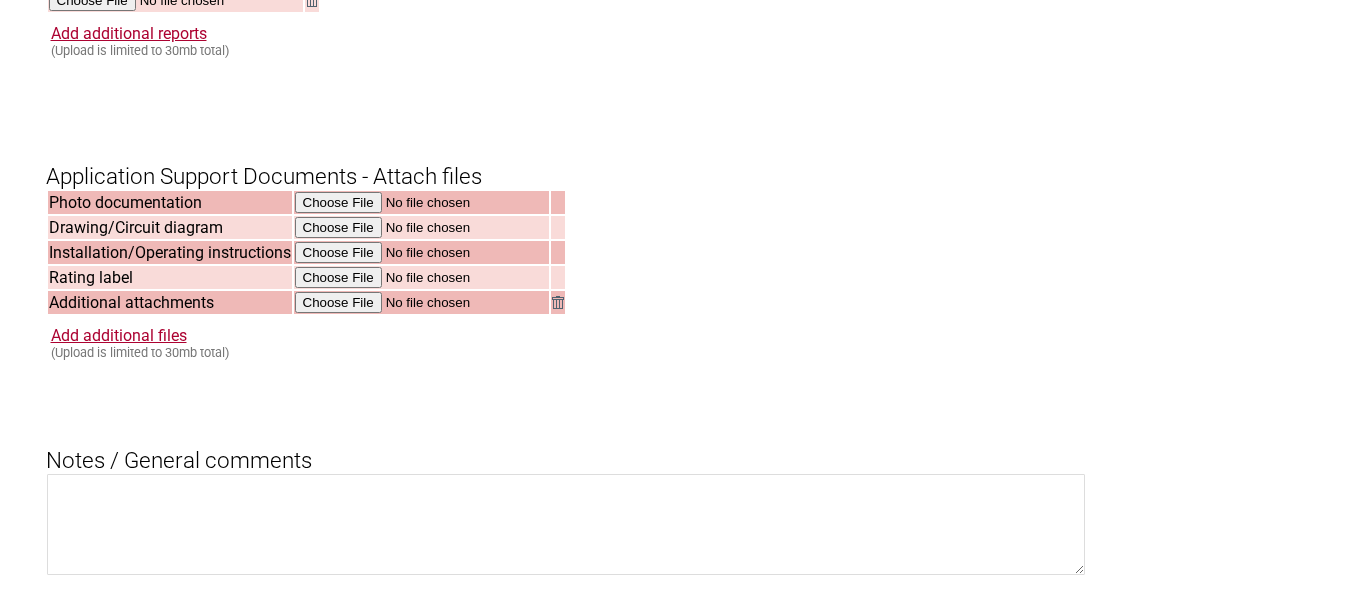 scroll, scrollTop: 1500, scrollLeft: 0, axis: vertical 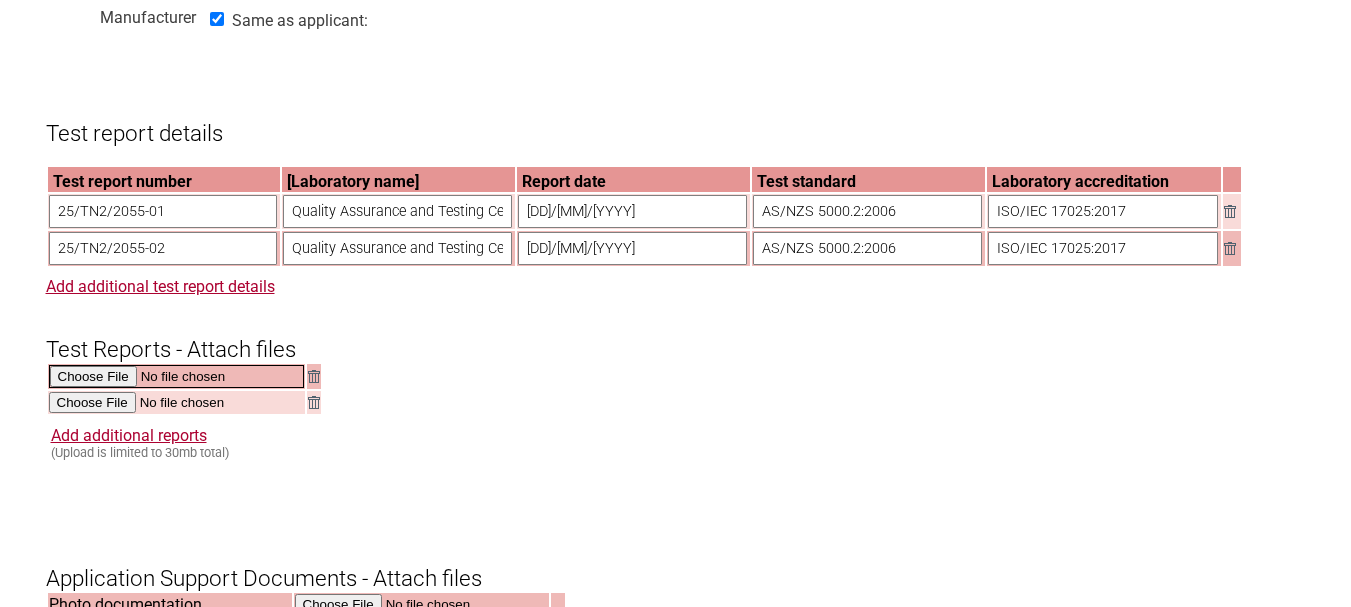 click at bounding box center (176, 376) 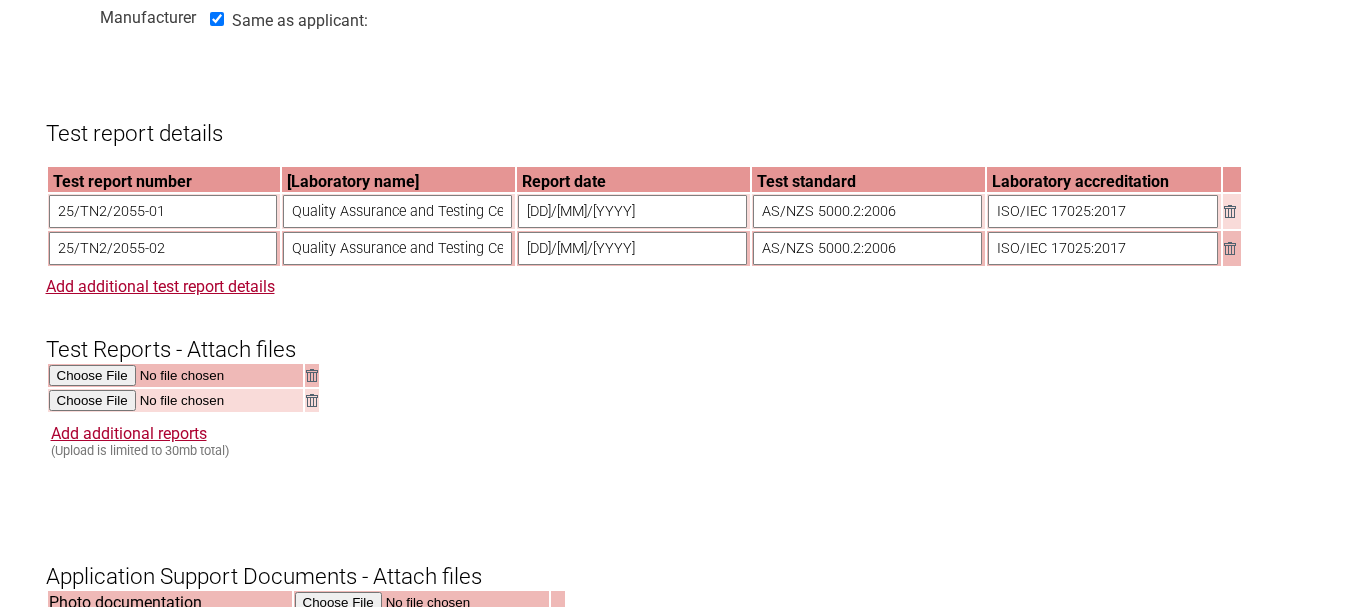 drag, startPoint x: 555, startPoint y: 423, endPoint x: 497, endPoint y: 431, distance: 58.549126 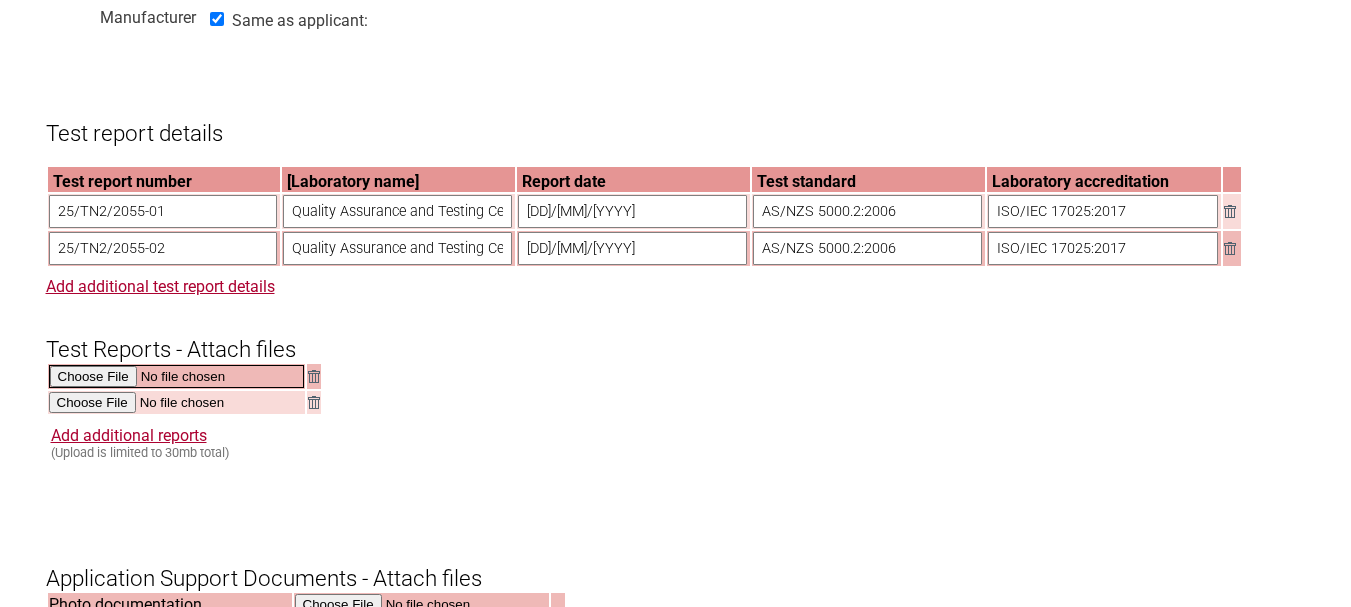 click at bounding box center (176, 376) 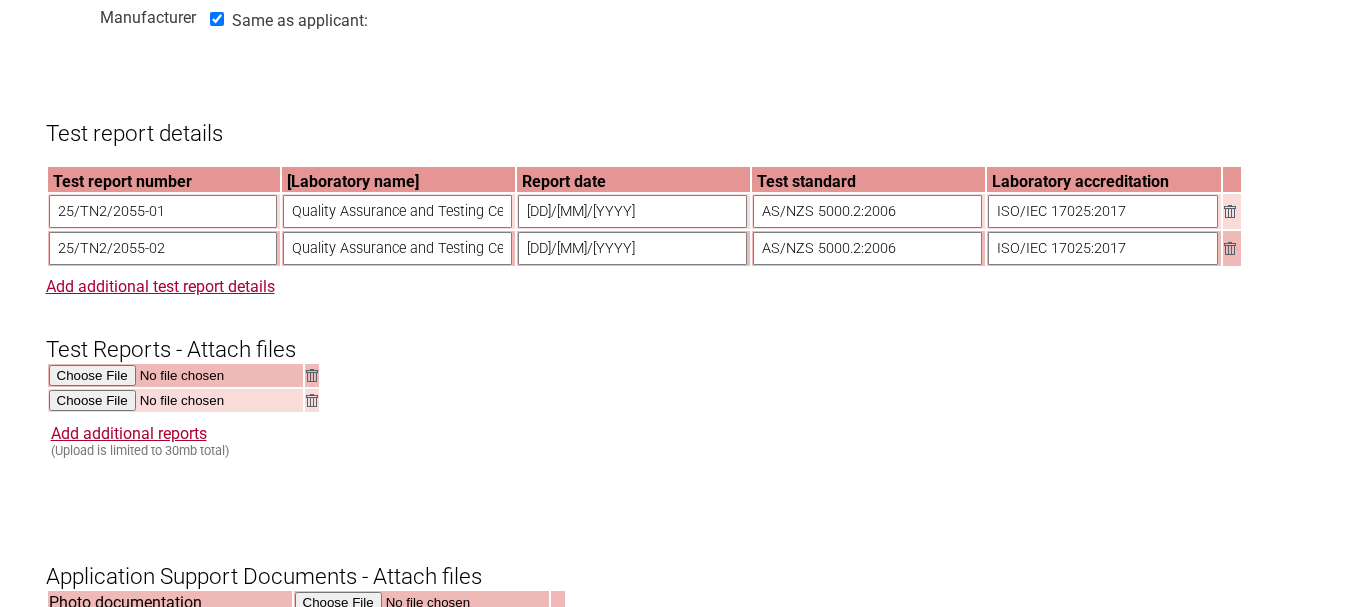 click on "[COUNTRY]" at bounding box center [676, 246] 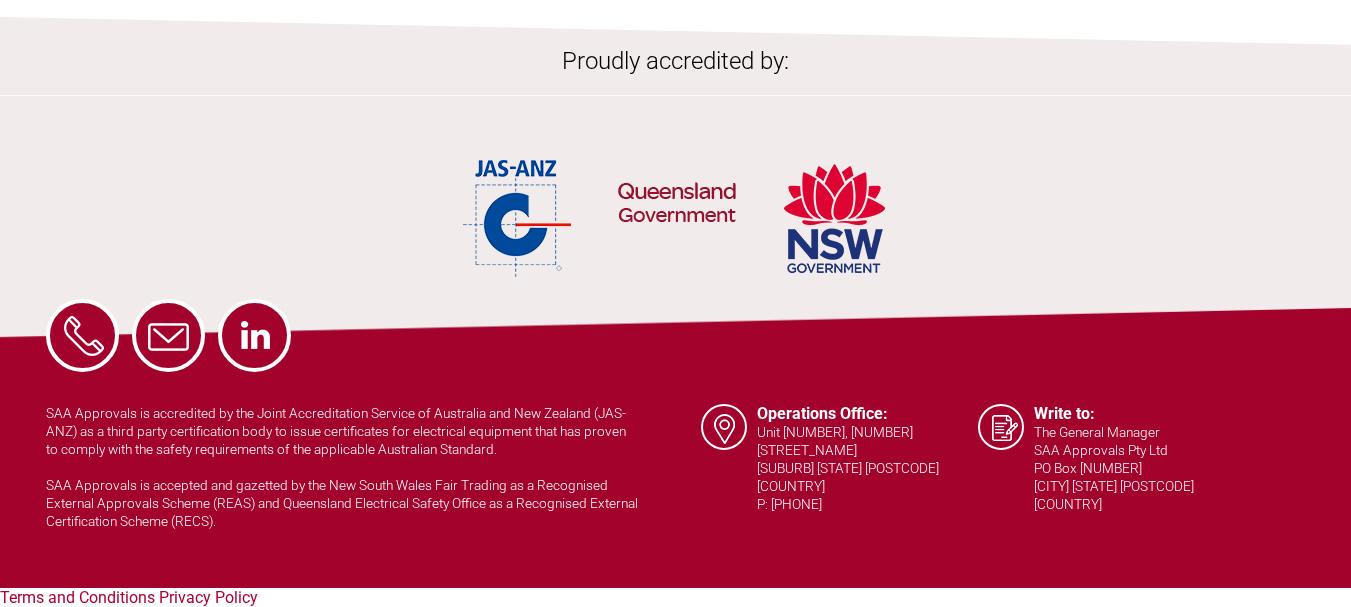 scroll, scrollTop: 2806, scrollLeft: 0, axis: vertical 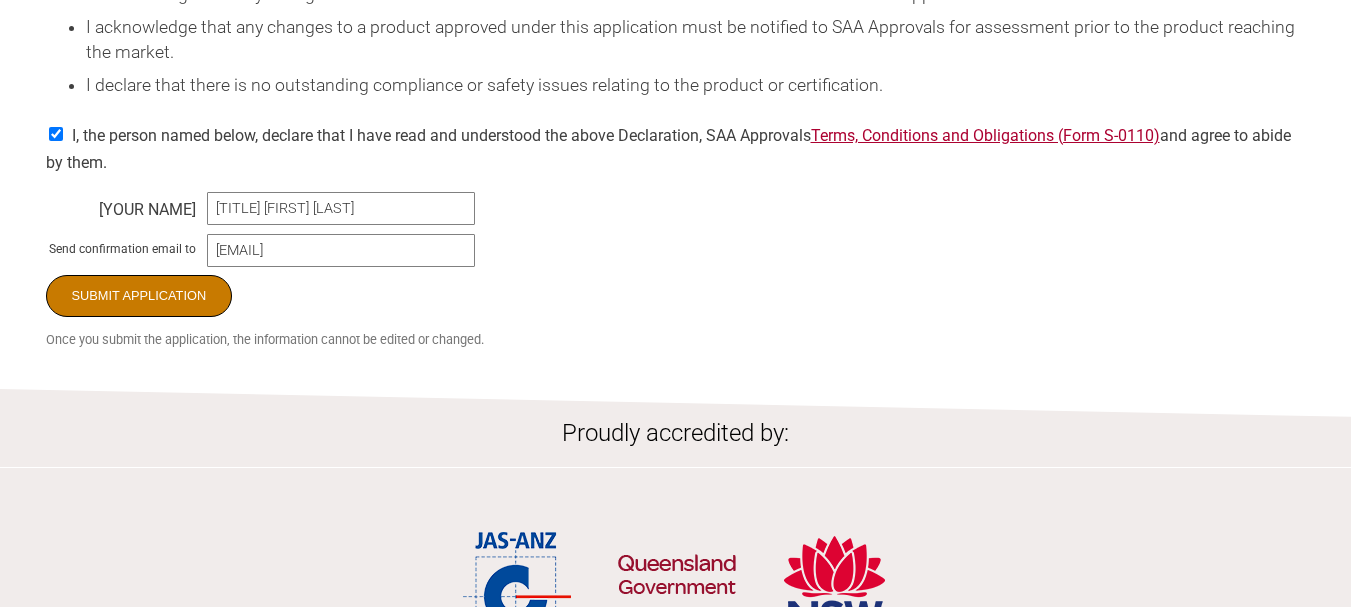 click on "Submit Application" at bounding box center (139, 296) 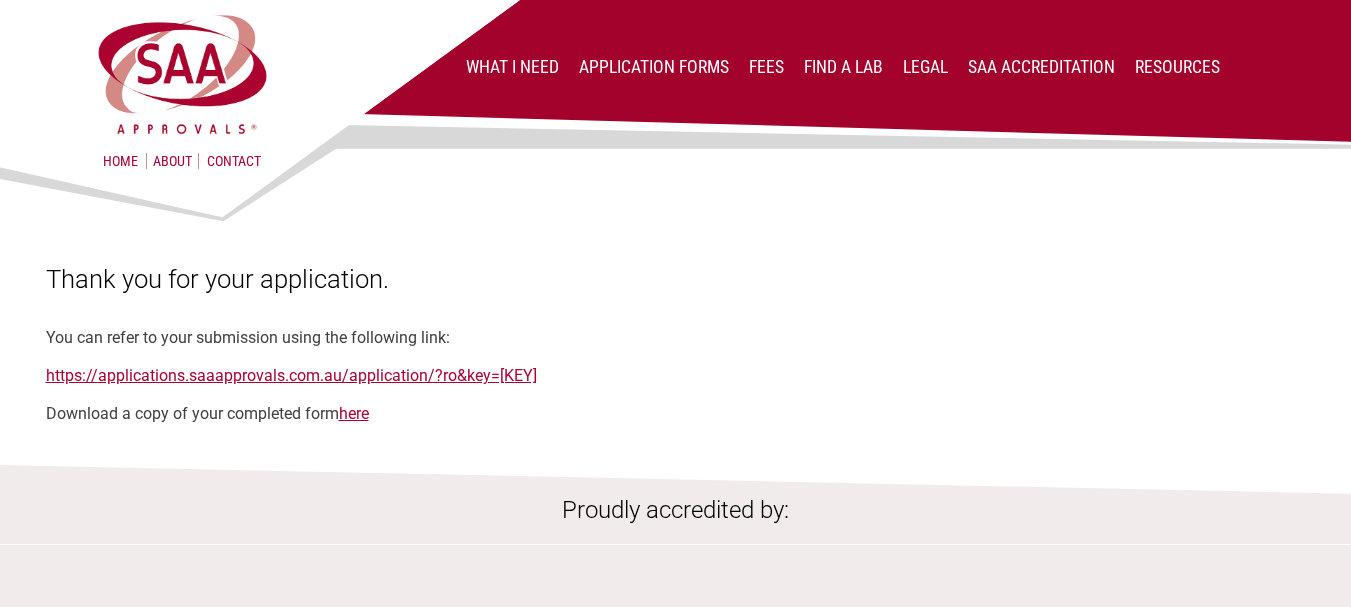 scroll, scrollTop: 0, scrollLeft: 0, axis: both 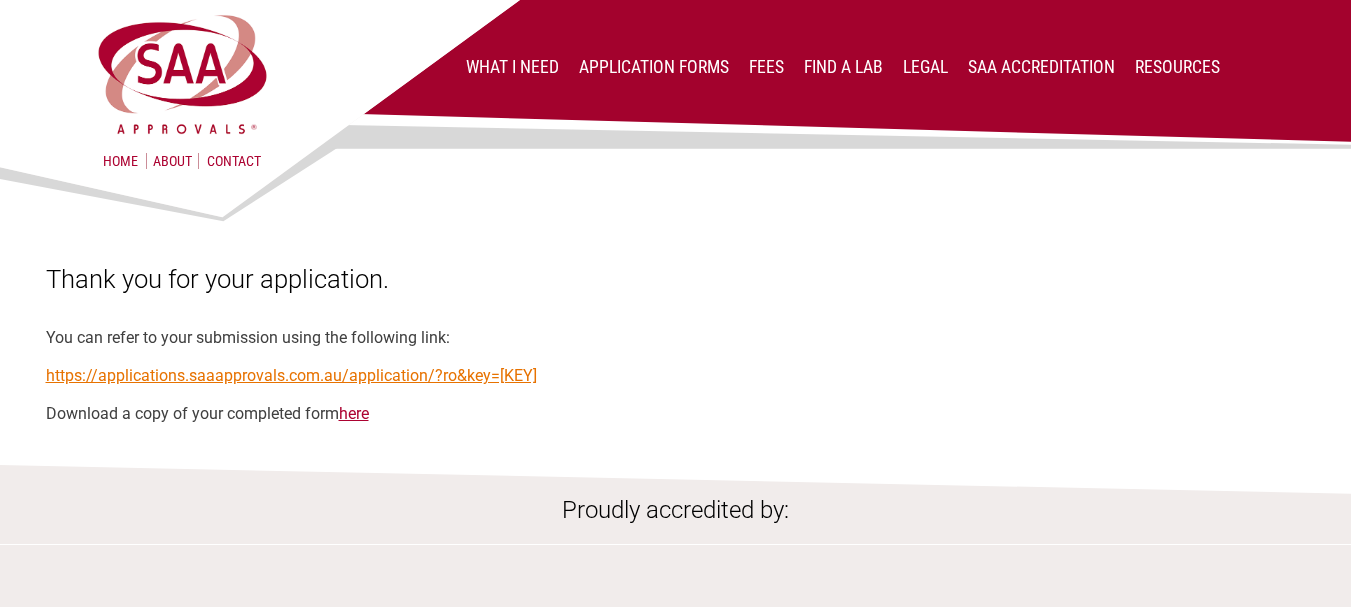 click on "https://applications.saaapprovals.com.au/application/?ro&key=pnGDRG48" at bounding box center (291, 375) 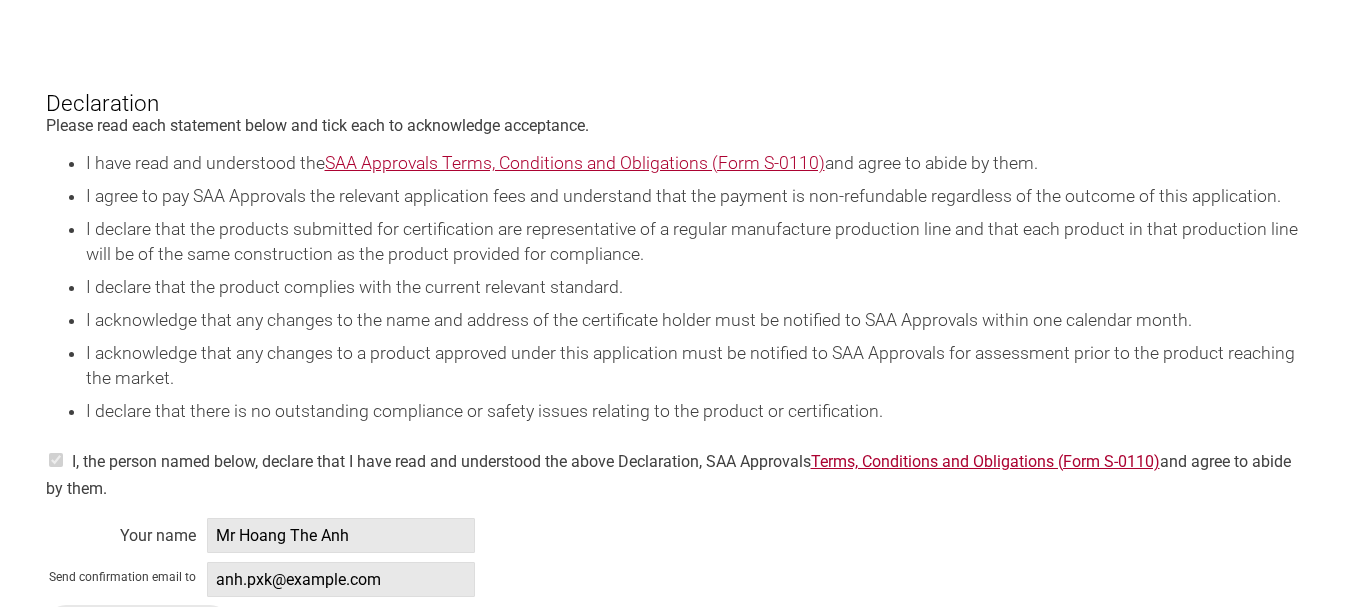 scroll, scrollTop: 3500, scrollLeft: 0, axis: vertical 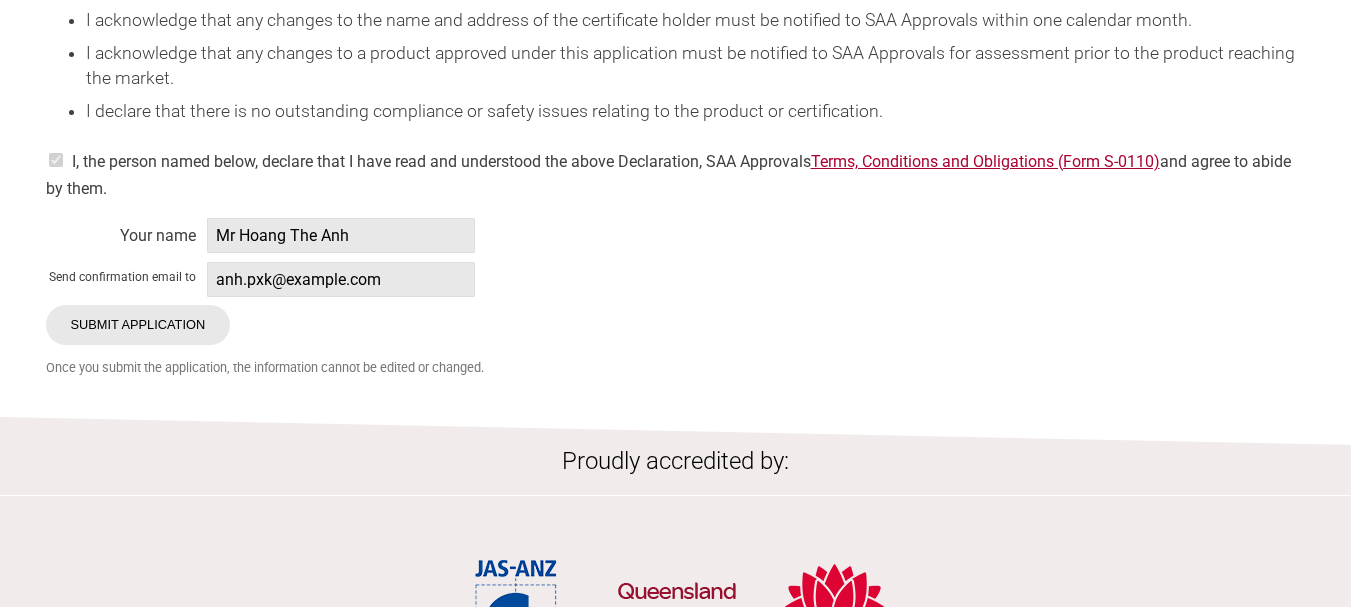click on "Application for Electrical Certification
Resume key: [KEY]
Please record this key, it will enable you to resume your application later.
Application submitted 1 [MONTH] 2025, 7:49 p.m.
Applicant / Current Certificate Holder’s Details
Business name LiOA Electrical Equipment Company Limited
ABN / ACN (Australia only)
Contact name Mr [FIRST] [LAST]
Phone number +[COUNTRYCODE][PHONE]
Mobile number +[COUNTRYCODE][PHONE] (Optional)
Email address [EMAIL]
Street address
Street address [STREET], [STREET], [CITY]
Suburb
City [CITY]
State [STATE]
Postcode [POSTCODE]
Country [COUNTRY]
General
Client Authorisation ?
Processing time standard
* Priority processing will incur additional charges" at bounding box center [675, -1247] 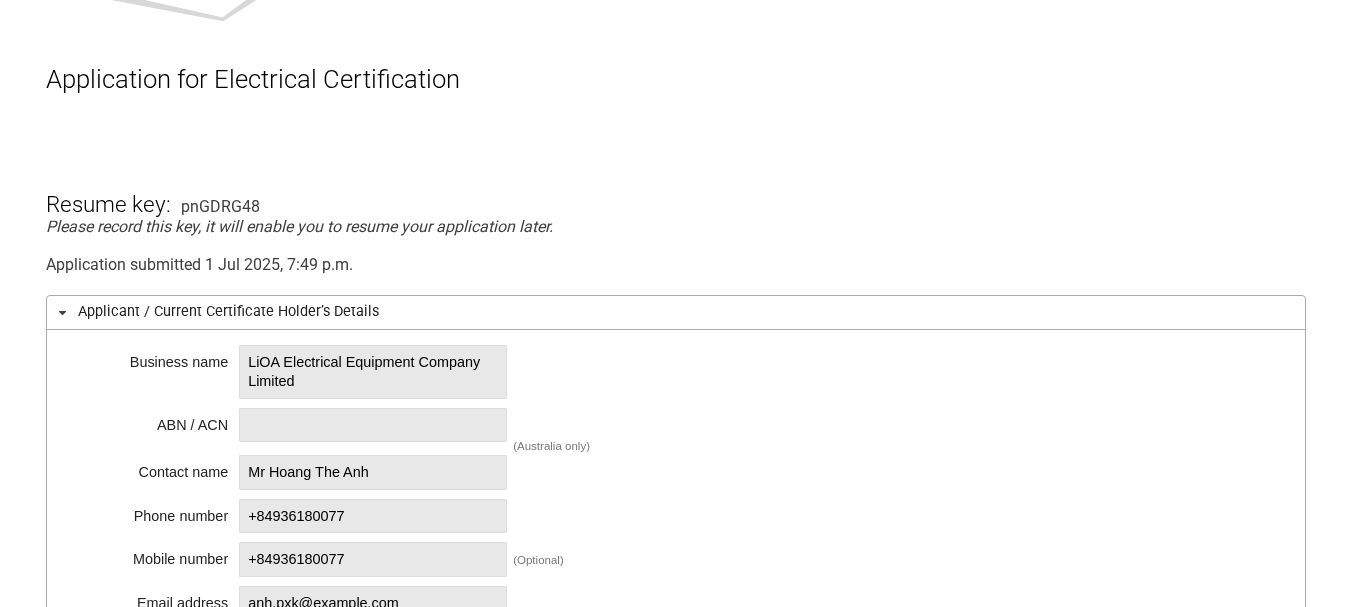 scroll, scrollTop: 0, scrollLeft: 0, axis: both 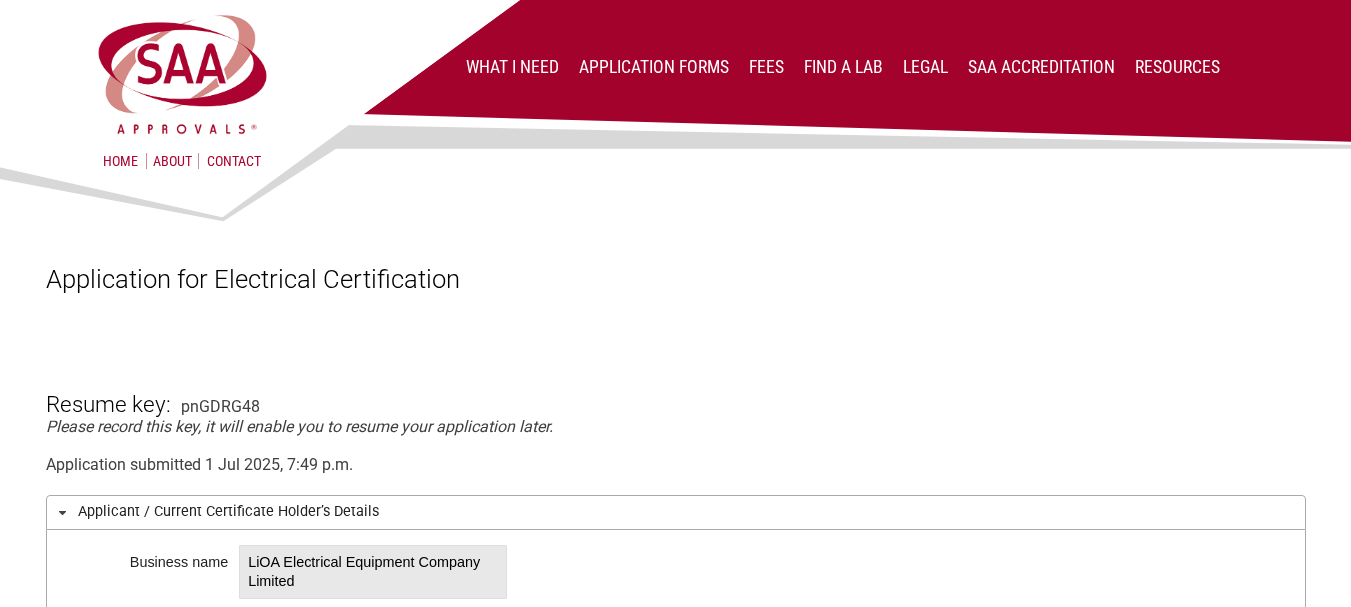 click on "pnGDRG48" at bounding box center [220, 406] 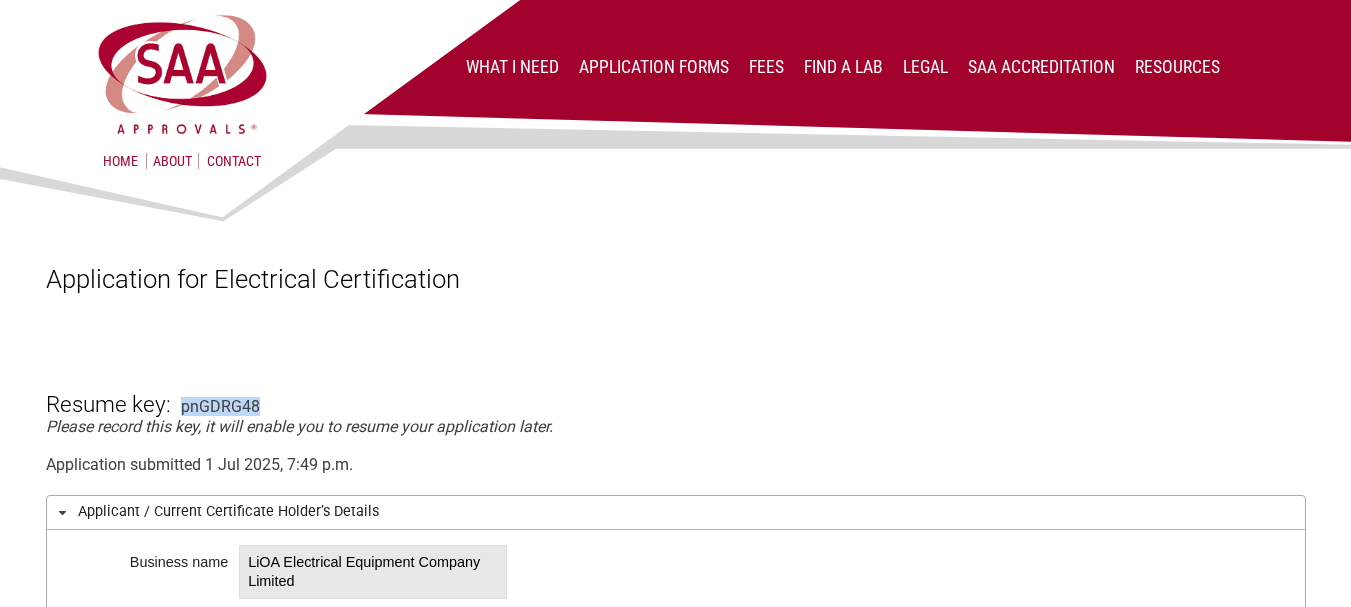 click on "pnGDRG48" at bounding box center (220, 406) 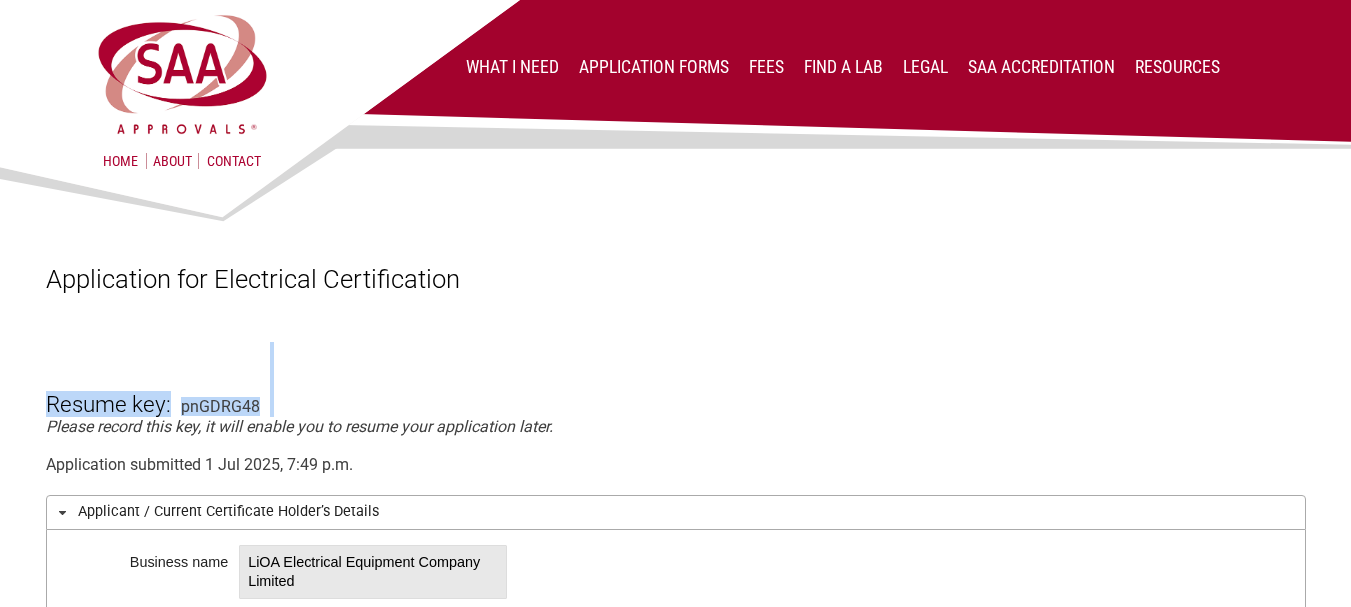 click on "pnGDRG48" at bounding box center (220, 406) 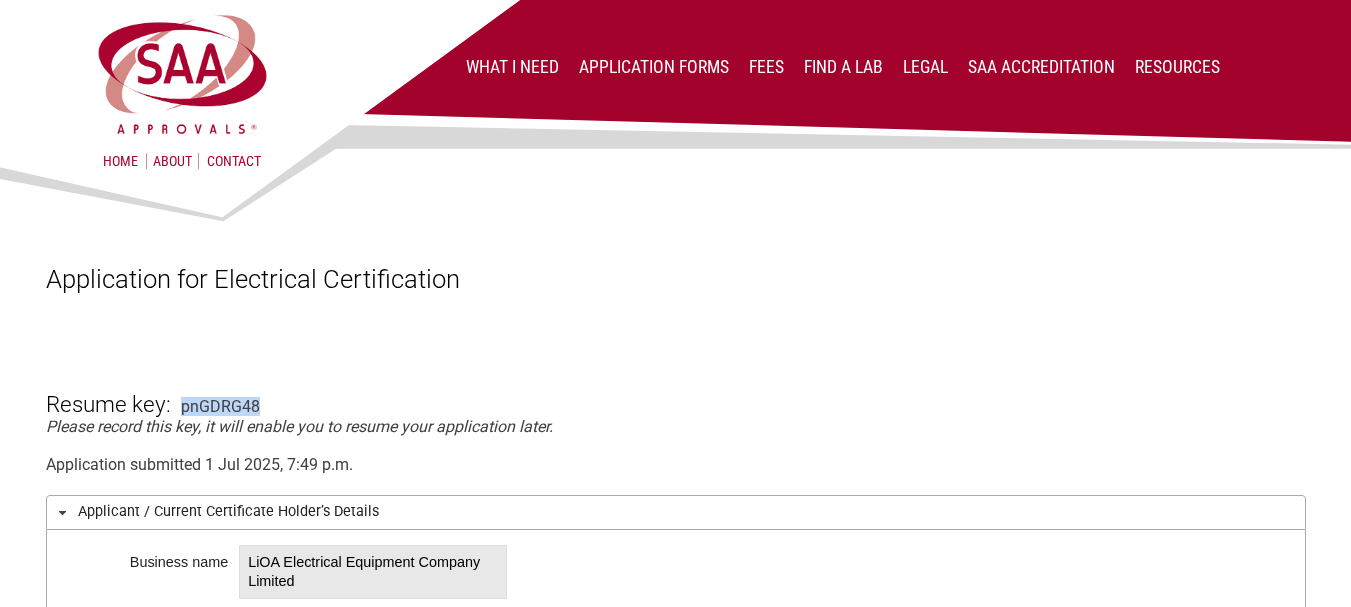 drag, startPoint x: 267, startPoint y: 407, endPoint x: 180, endPoint y: 407, distance: 87 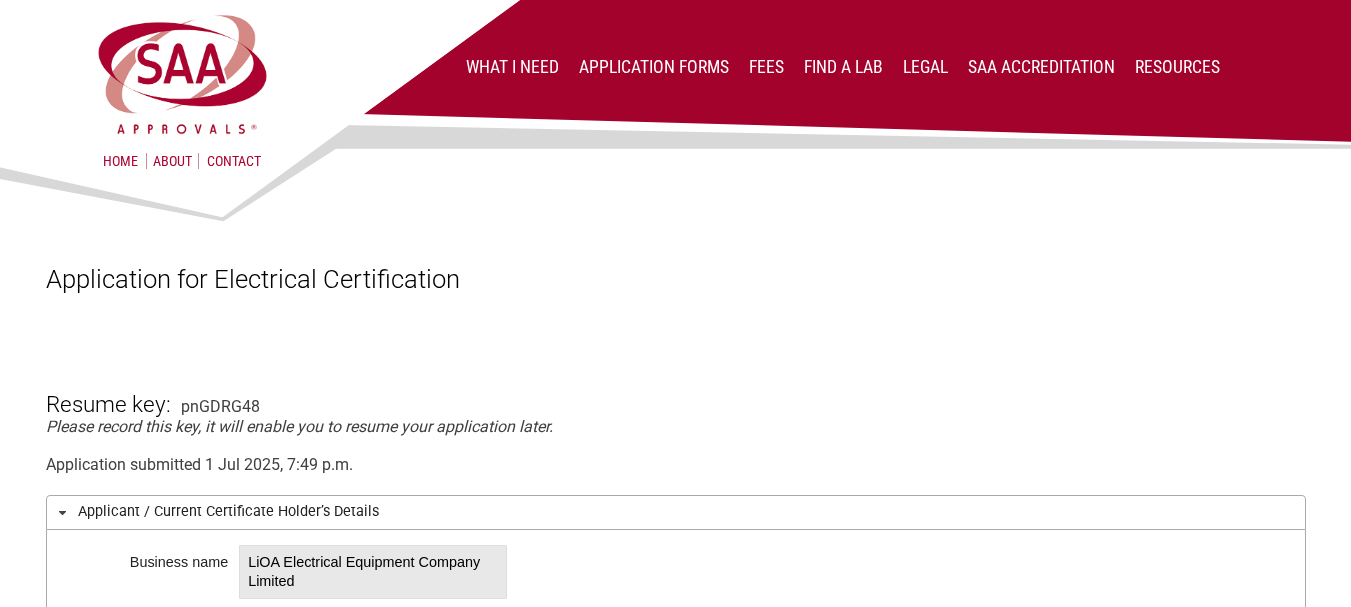 click on "Application for Electrical Certification
Resume key: [KEY]
Please record this key, it will enable you to resume your application later.
Application submitted 1 [MONTH] 2025, 7:49 p.m.
Applicant / Current Certificate Holder’s Details
Business name LiOA Electrical Equipment Company Limited
ABN / ACN (Australia only)
Contact name Mr [FIRST] [LAST]
Phone number +[COUNTRYCODE][PHONE]
Mobile number +[COUNTRYCODE][PHONE] (Optional)
Email address [EMAIL]
Street address
Street address [STREET], [STREET], [CITY]
Suburb
City [CITY]
State [STATE]
Postcode [POSTCODE]
Country [COUNTRY]
General
Client Authorisation ?
Processing time standard
* Priority processing will incur additional charges
Application type New
Existing approval #
Product details
General description  V-90 insulated, 3V-90 sheathed electric cable  (Multi-core, Flat)
Models
Model number
Trade/Brand name" at bounding box center (676, 2069) 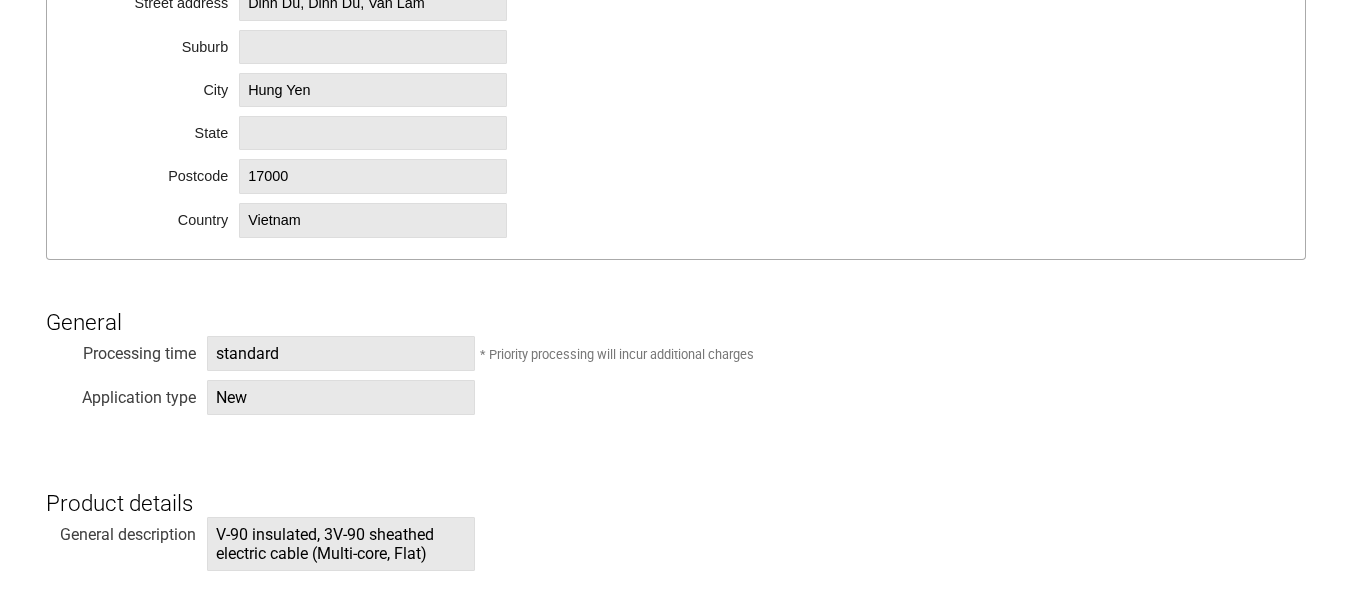 scroll, scrollTop: 1400, scrollLeft: 0, axis: vertical 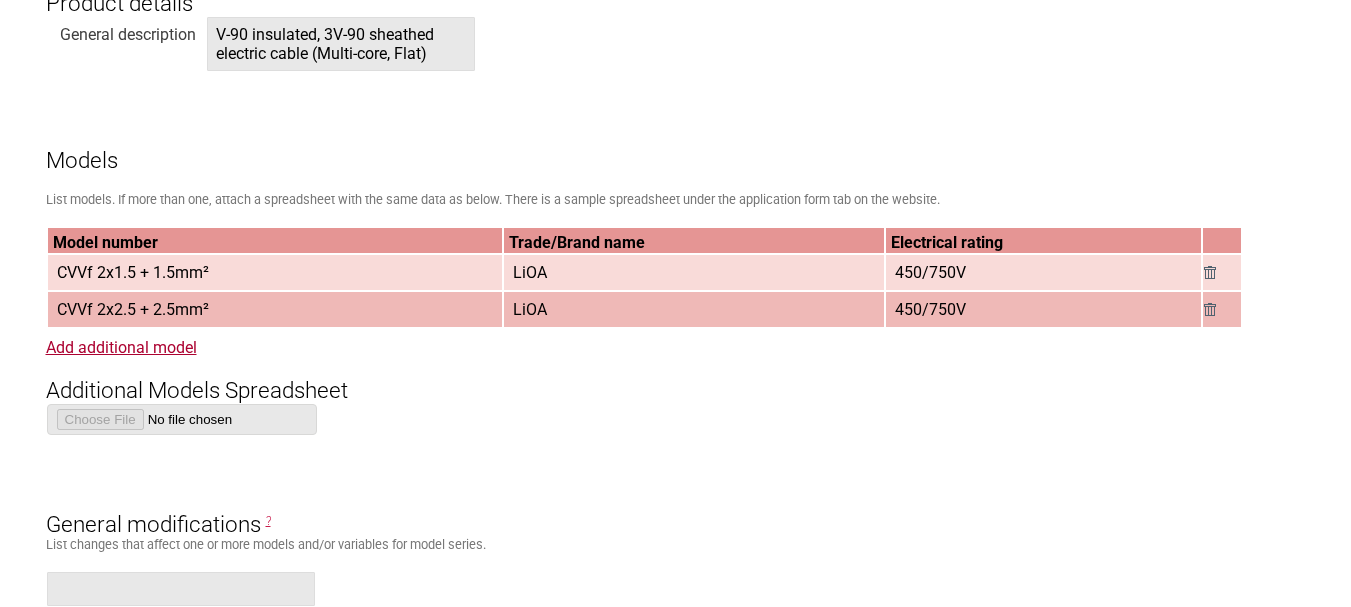 click on "Additional Models Spreadsheet" at bounding box center [676, 374] 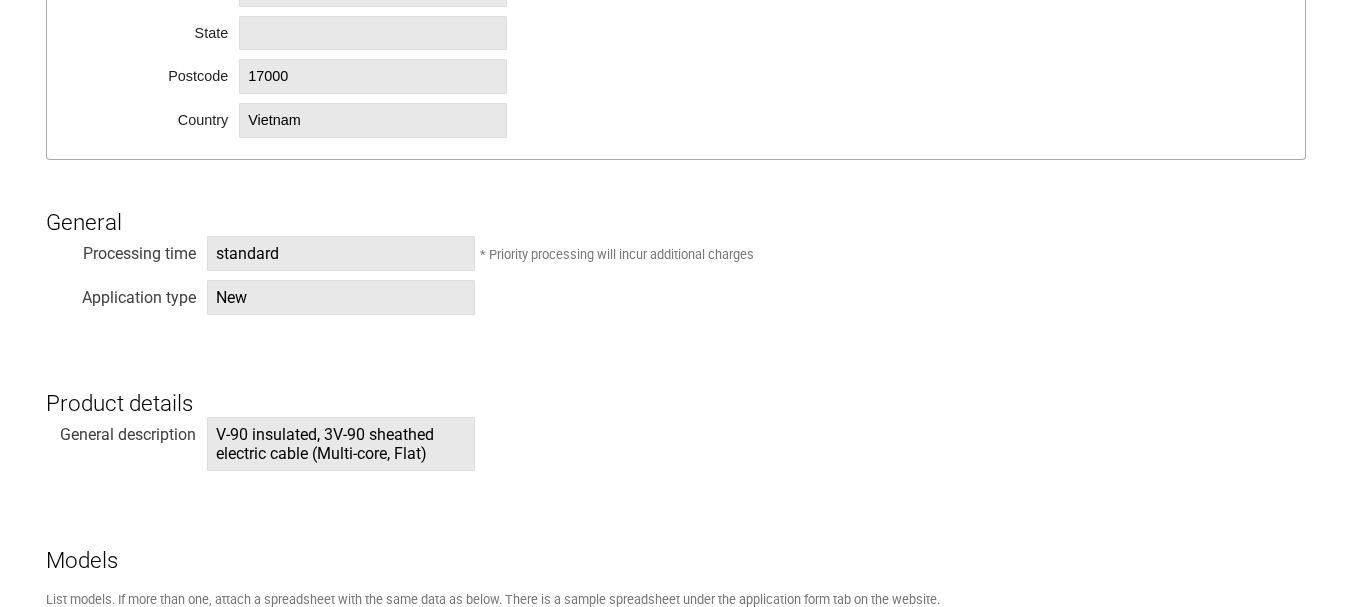 scroll, scrollTop: 400, scrollLeft: 0, axis: vertical 